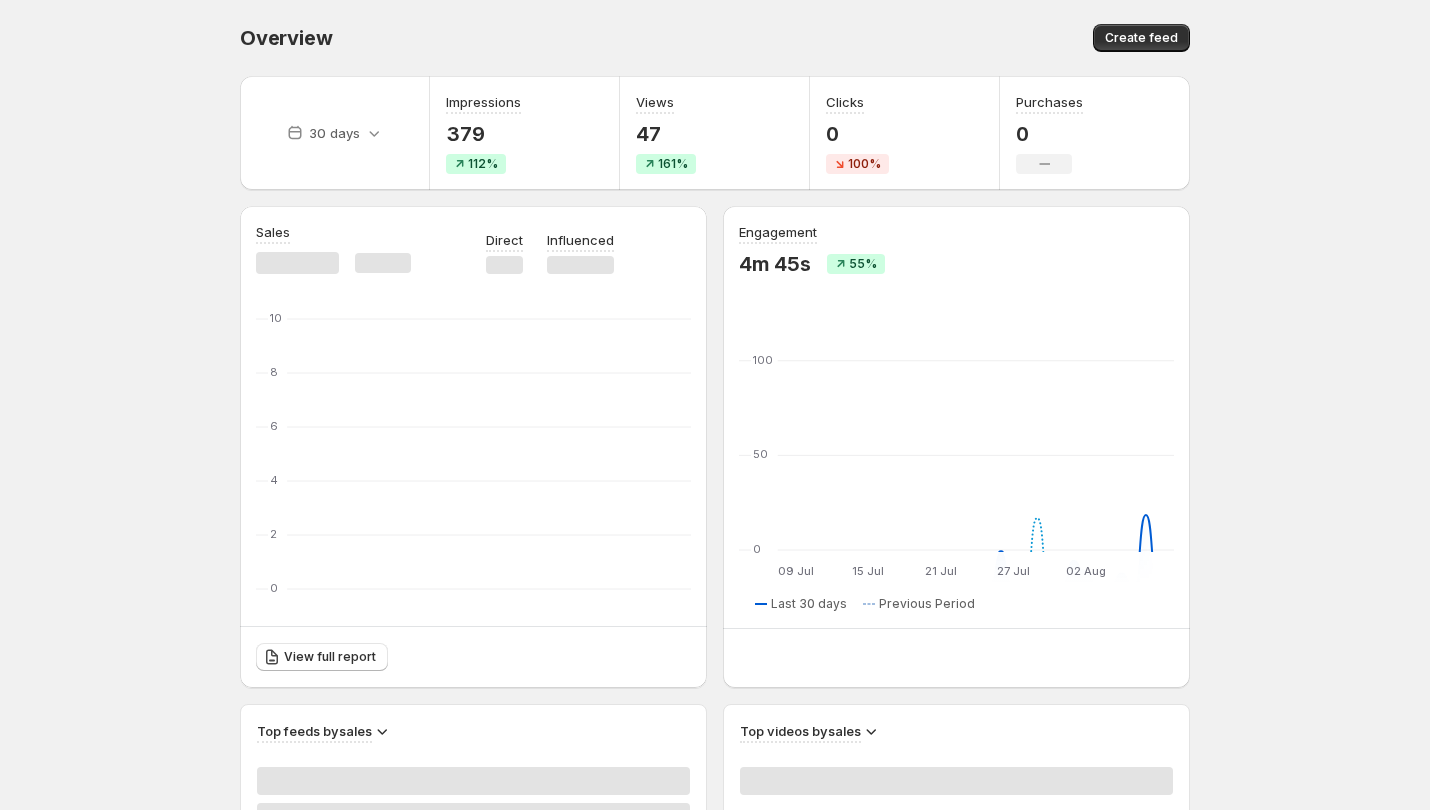 scroll, scrollTop: 0, scrollLeft: 0, axis: both 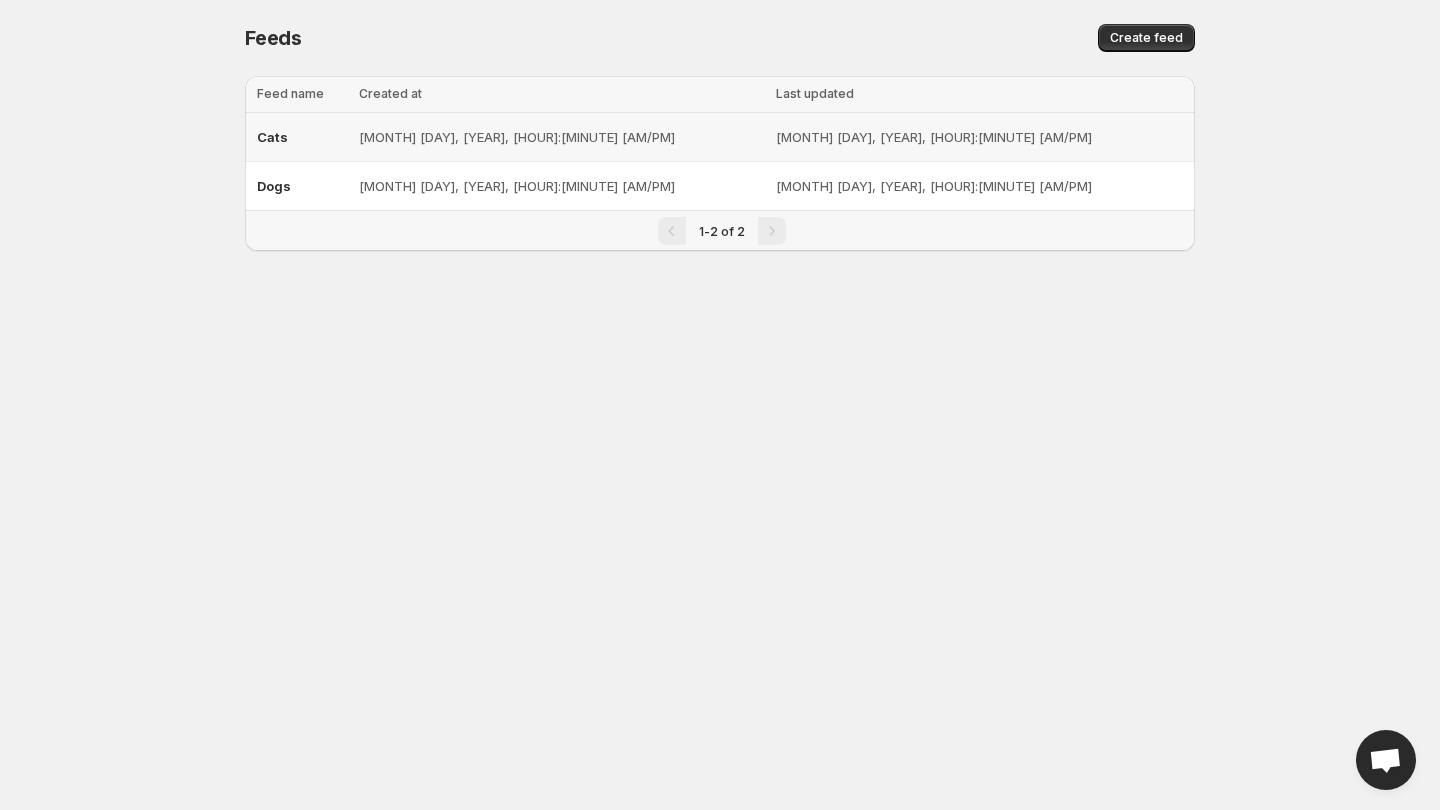 click on "[MONTH] [DAY], [YEAR], [HOUR]:[MINUTE] [AM/PM]" at bounding box center [561, 137] 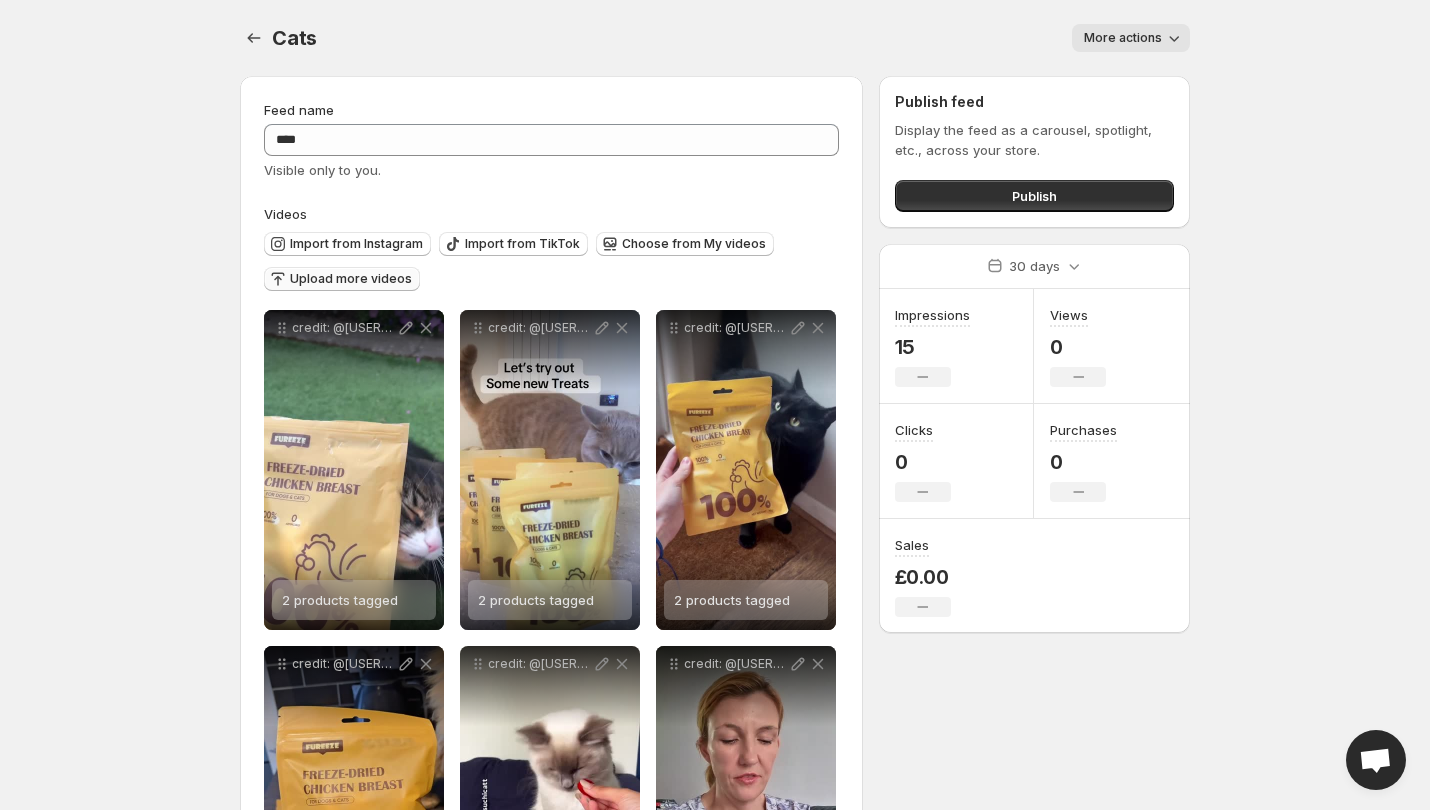 click on "Upload more videos" at bounding box center (351, 279) 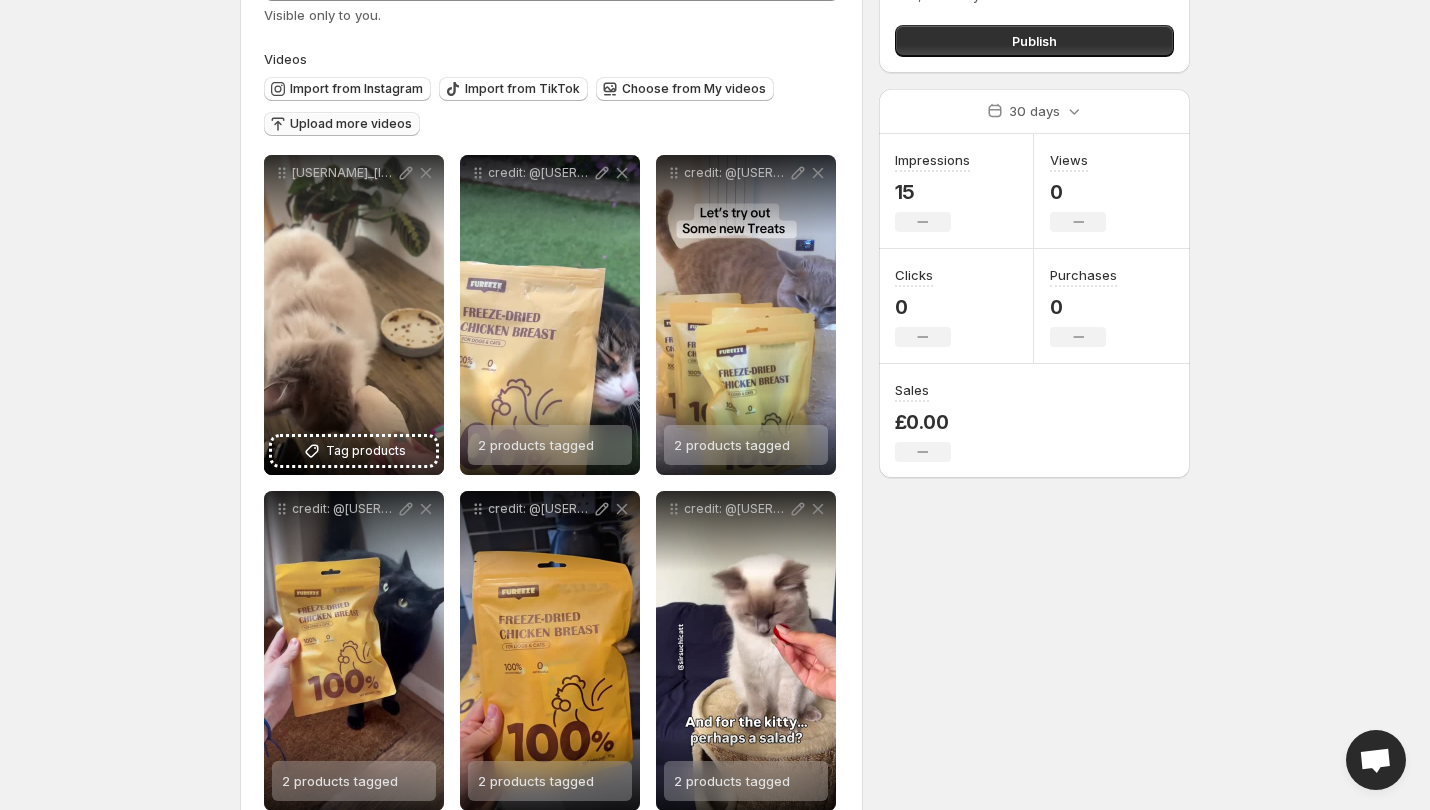 scroll, scrollTop: 140, scrollLeft: 0, axis: vertical 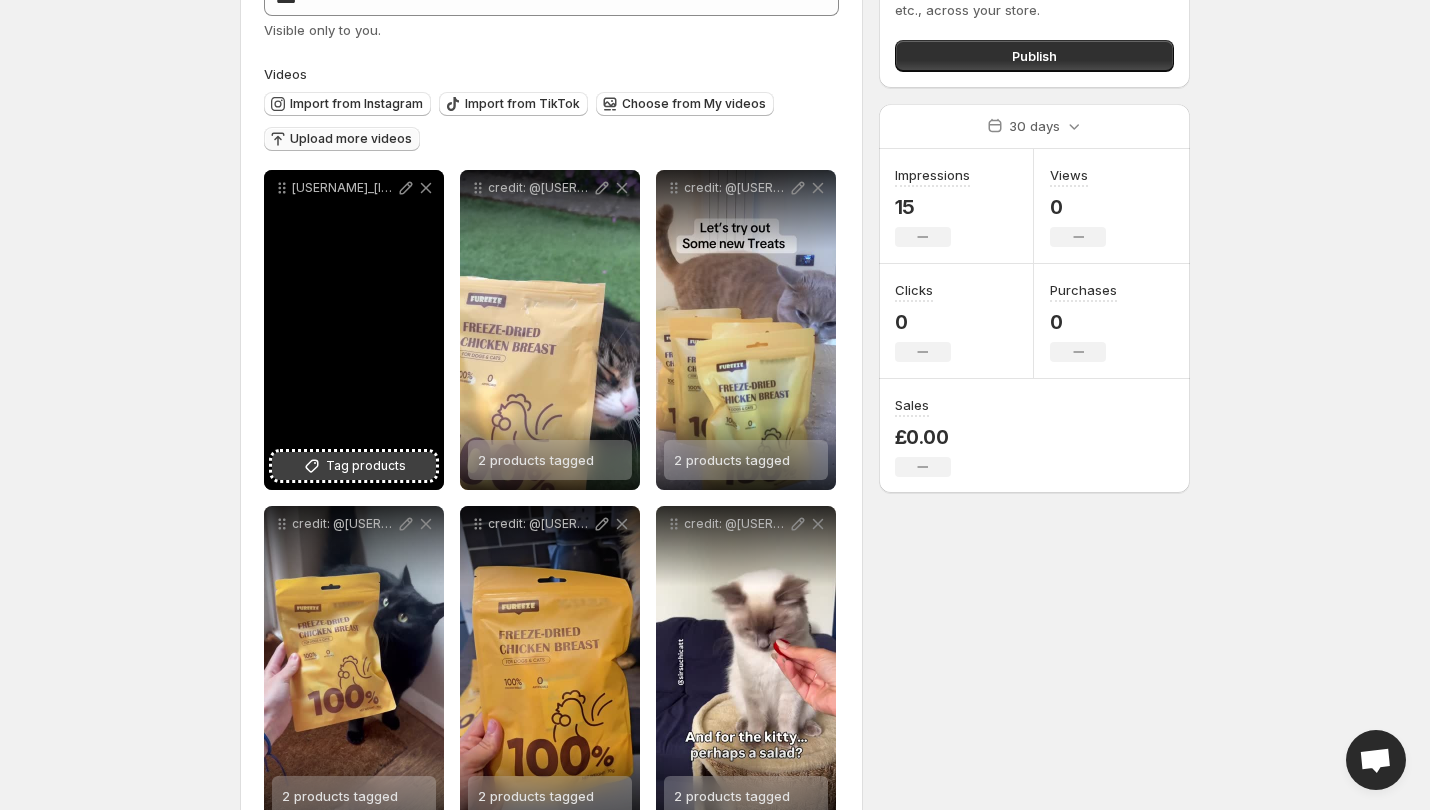 click on "Tag products" at bounding box center [354, 466] 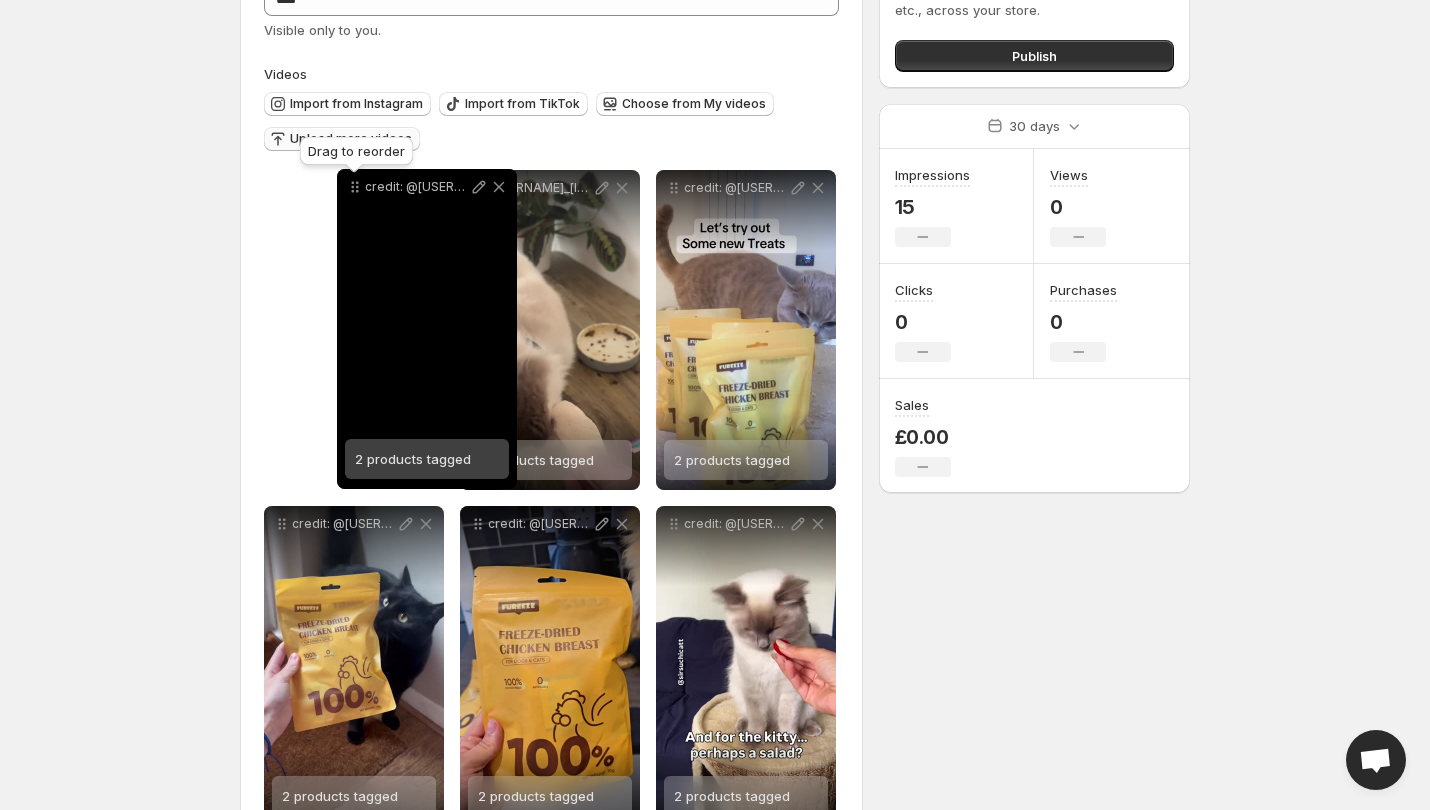 drag, startPoint x: 475, startPoint y: 191, endPoint x: 292, endPoint y: 187, distance: 183.04372 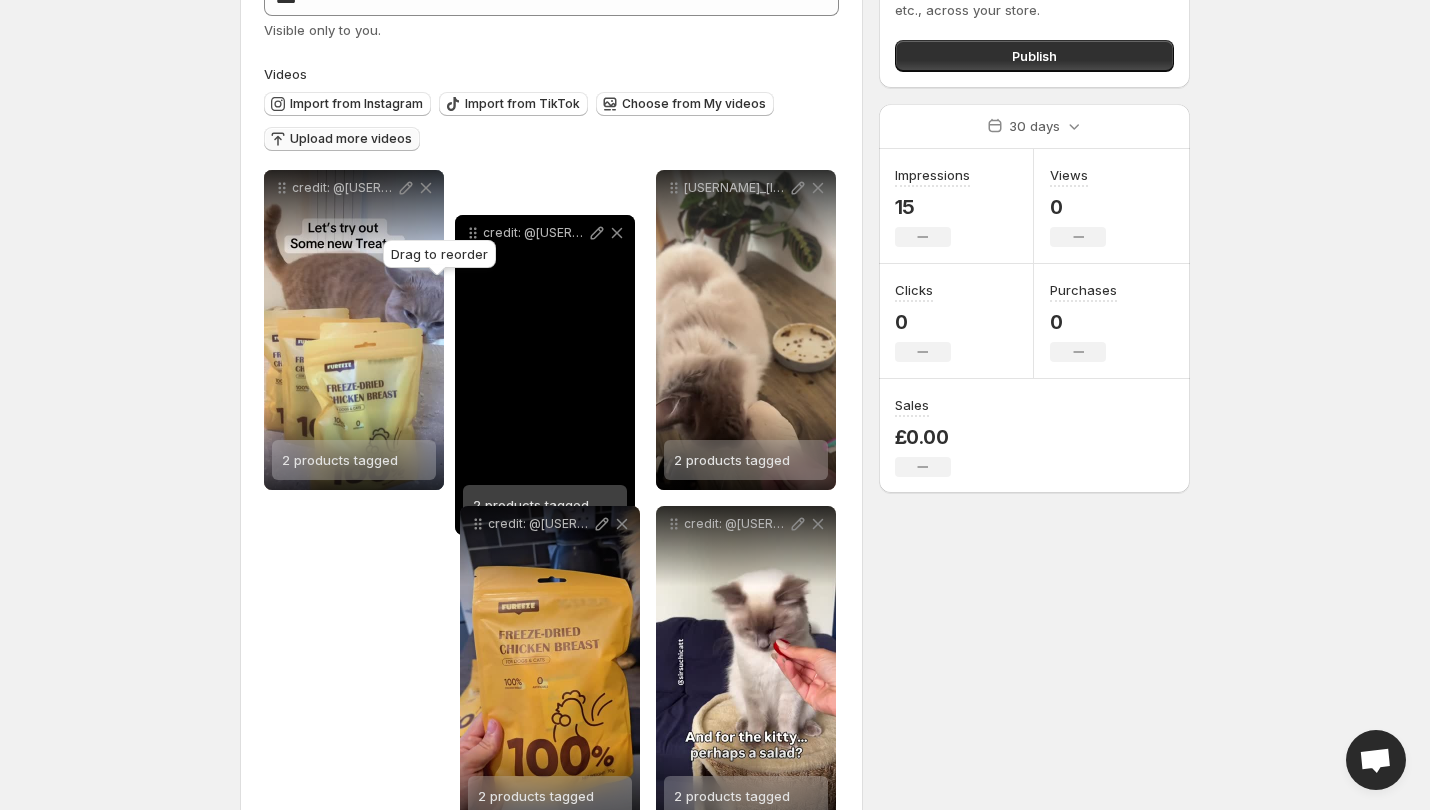 drag, startPoint x: 275, startPoint y: 526, endPoint x: 463, endPoint y: 208, distance: 369.41574 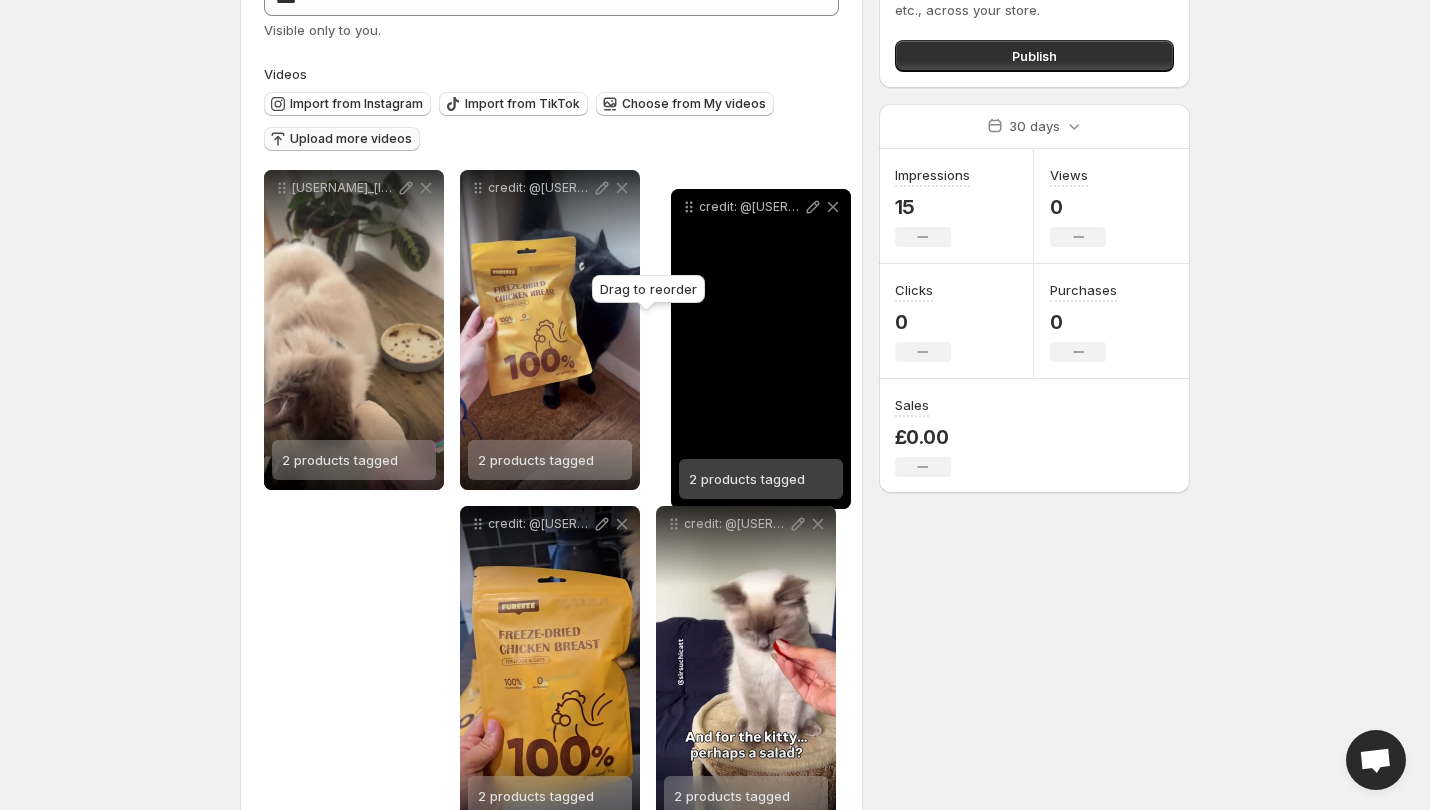 drag, startPoint x: 283, startPoint y: 528, endPoint x: 690, endPoint y: 211, distance: 515.8856 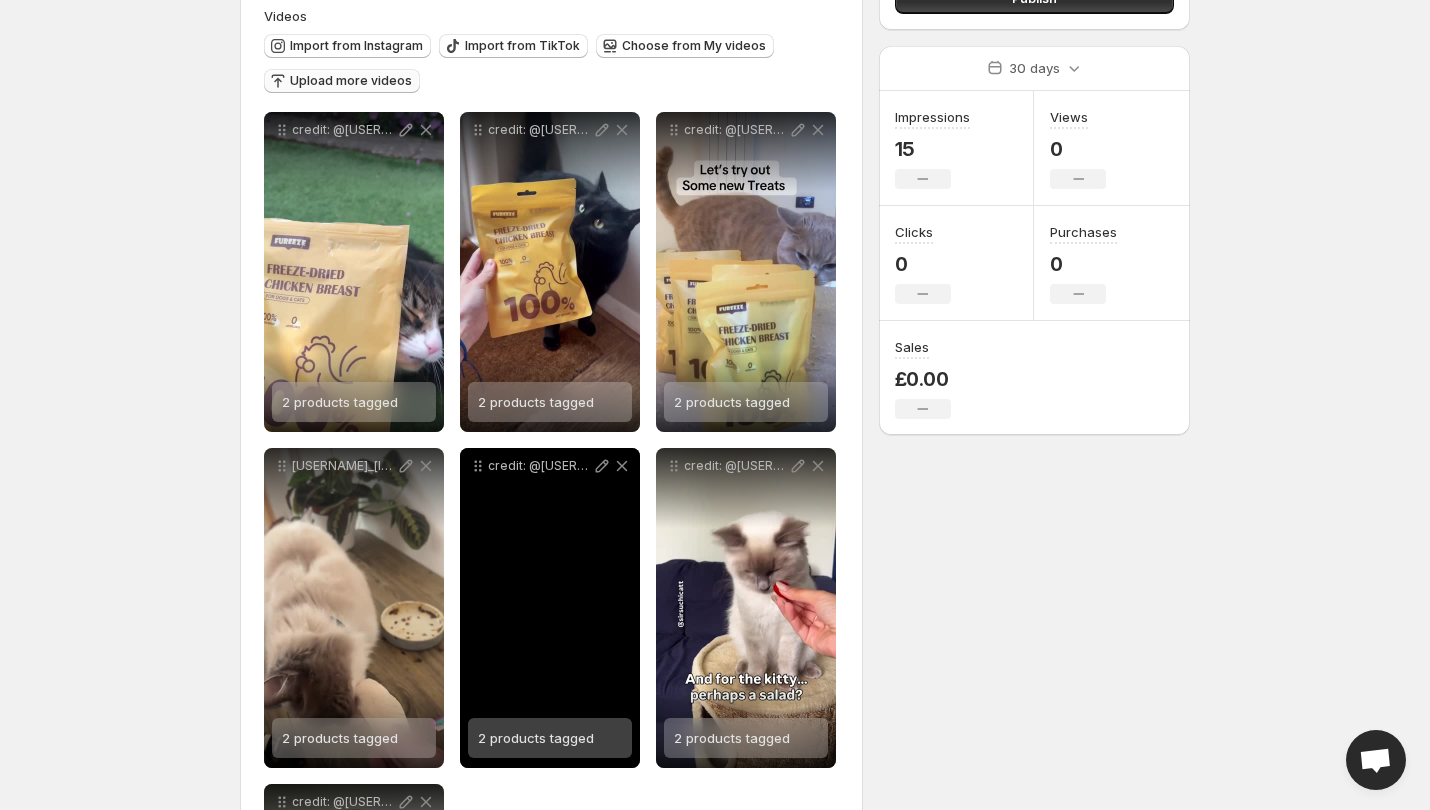 scroll, scrollTop: 340, scrollLeft: 0, axis: vertical 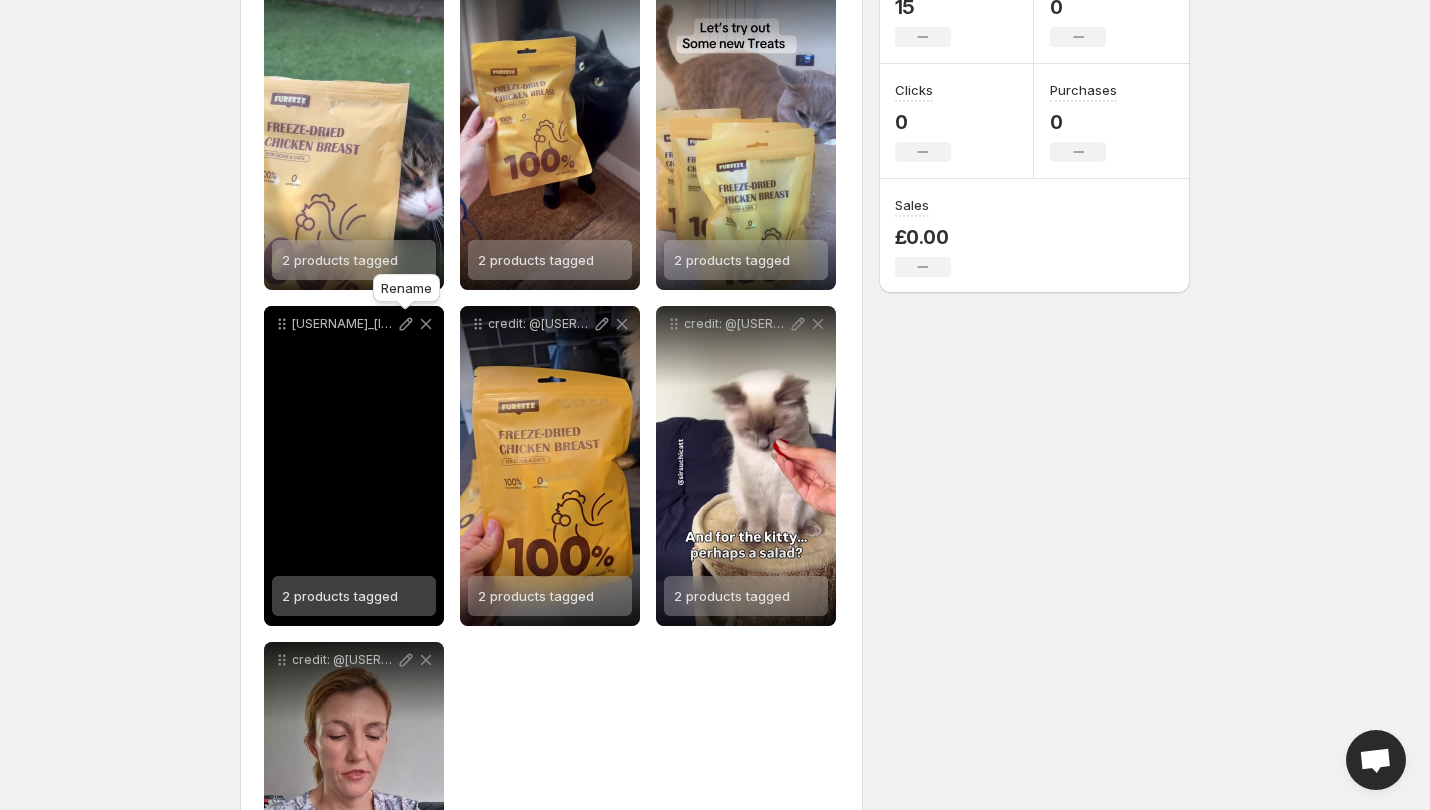 click 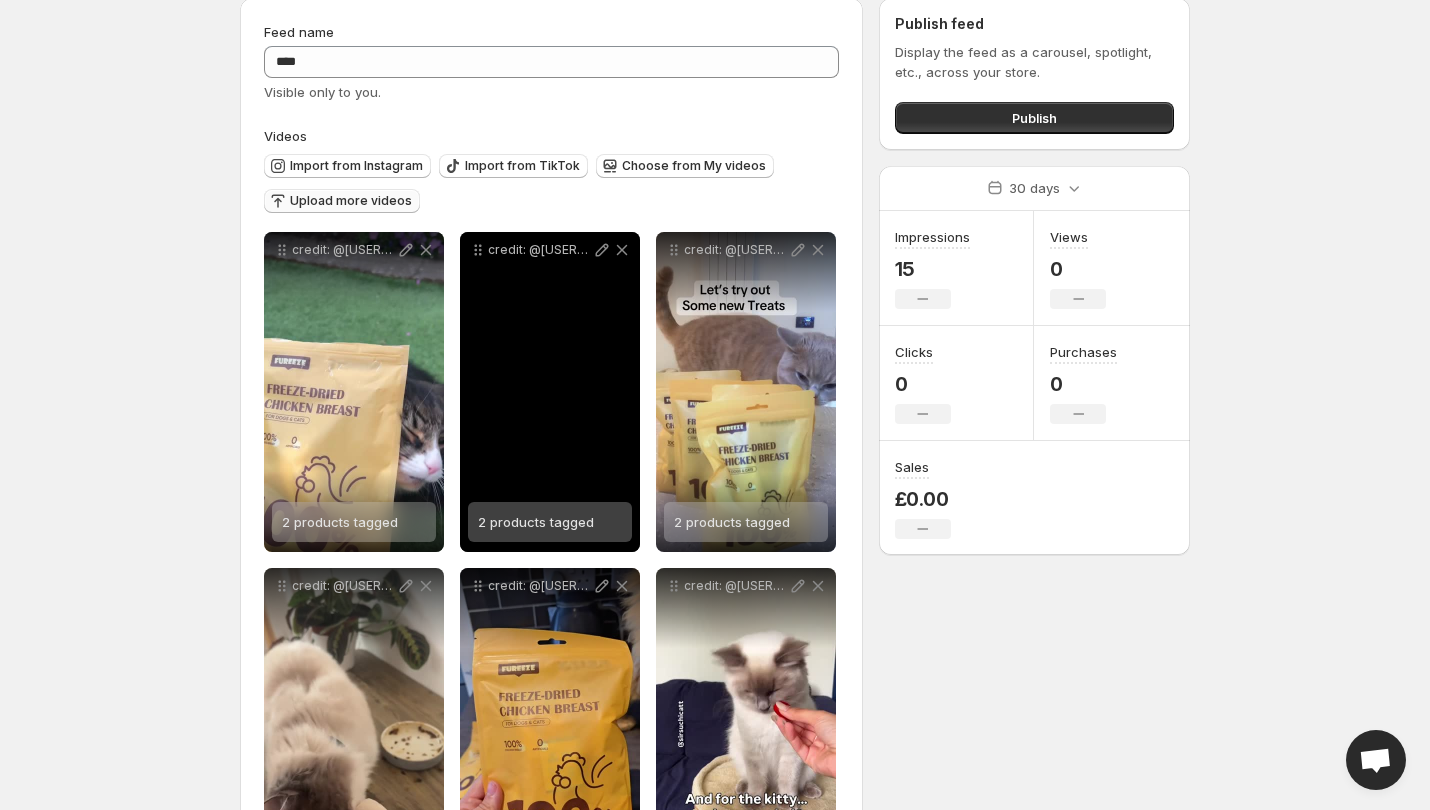 scroll, scrollTop: 0, scrollLeft: 0, axis: both 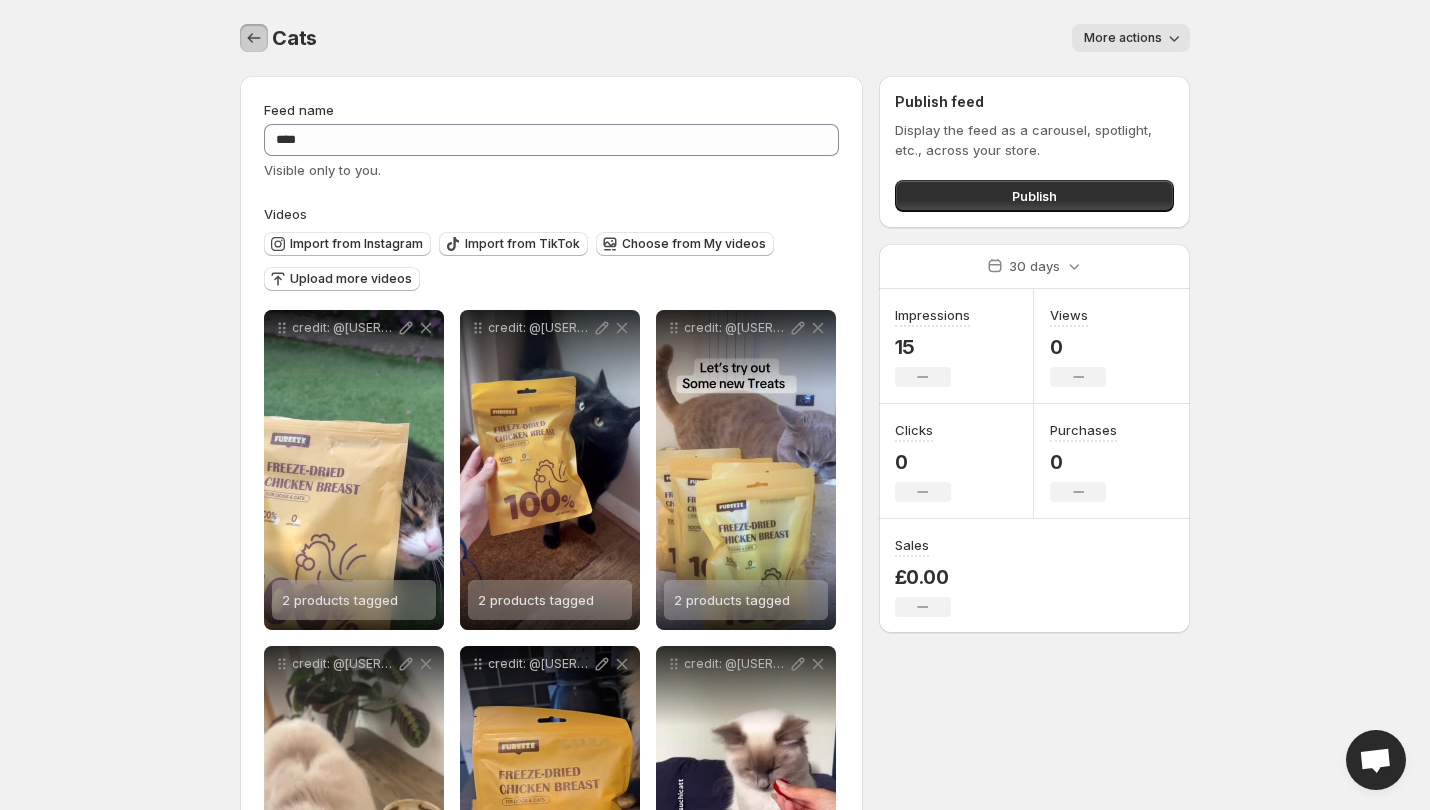 click 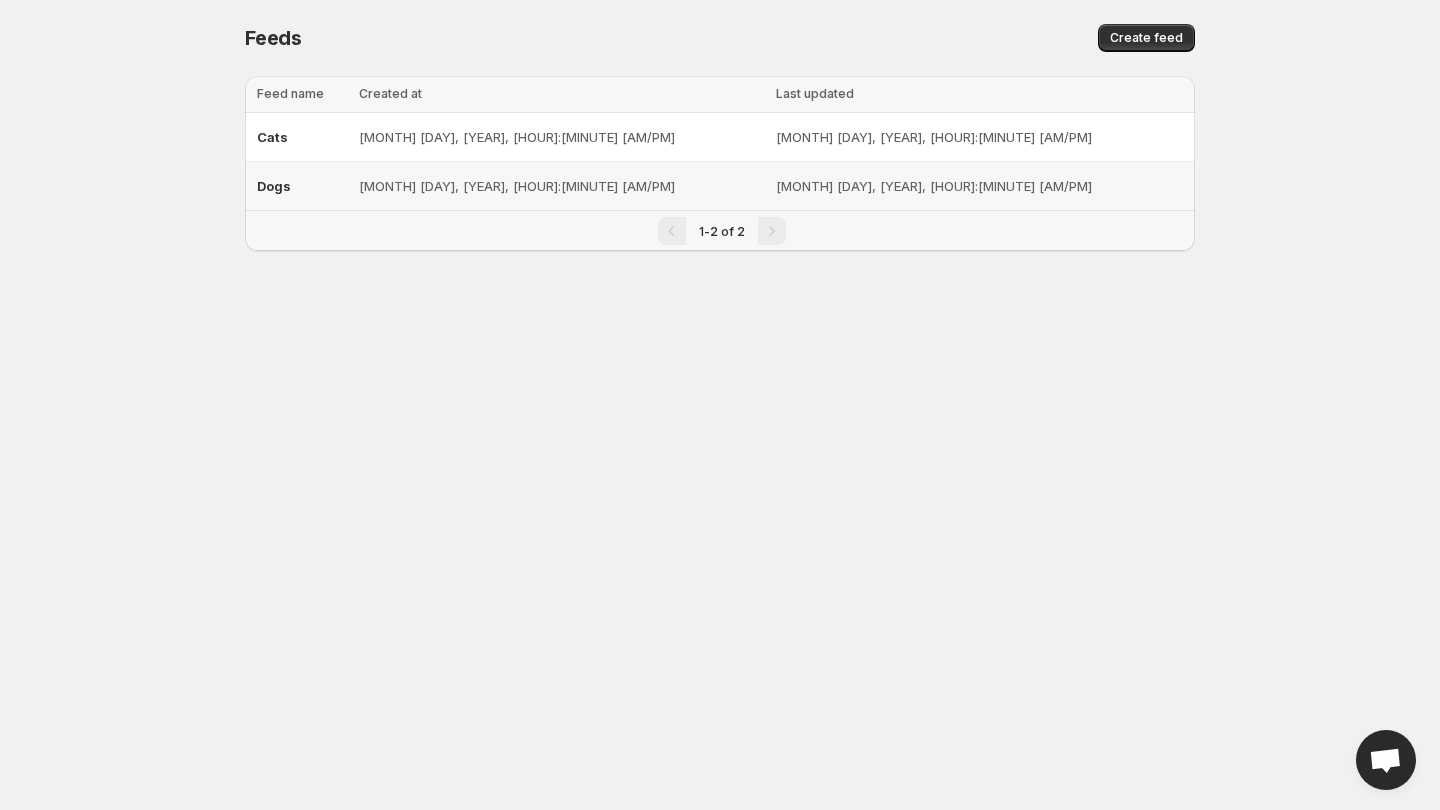 click on "Dogs" at bounding box center [302, 186] 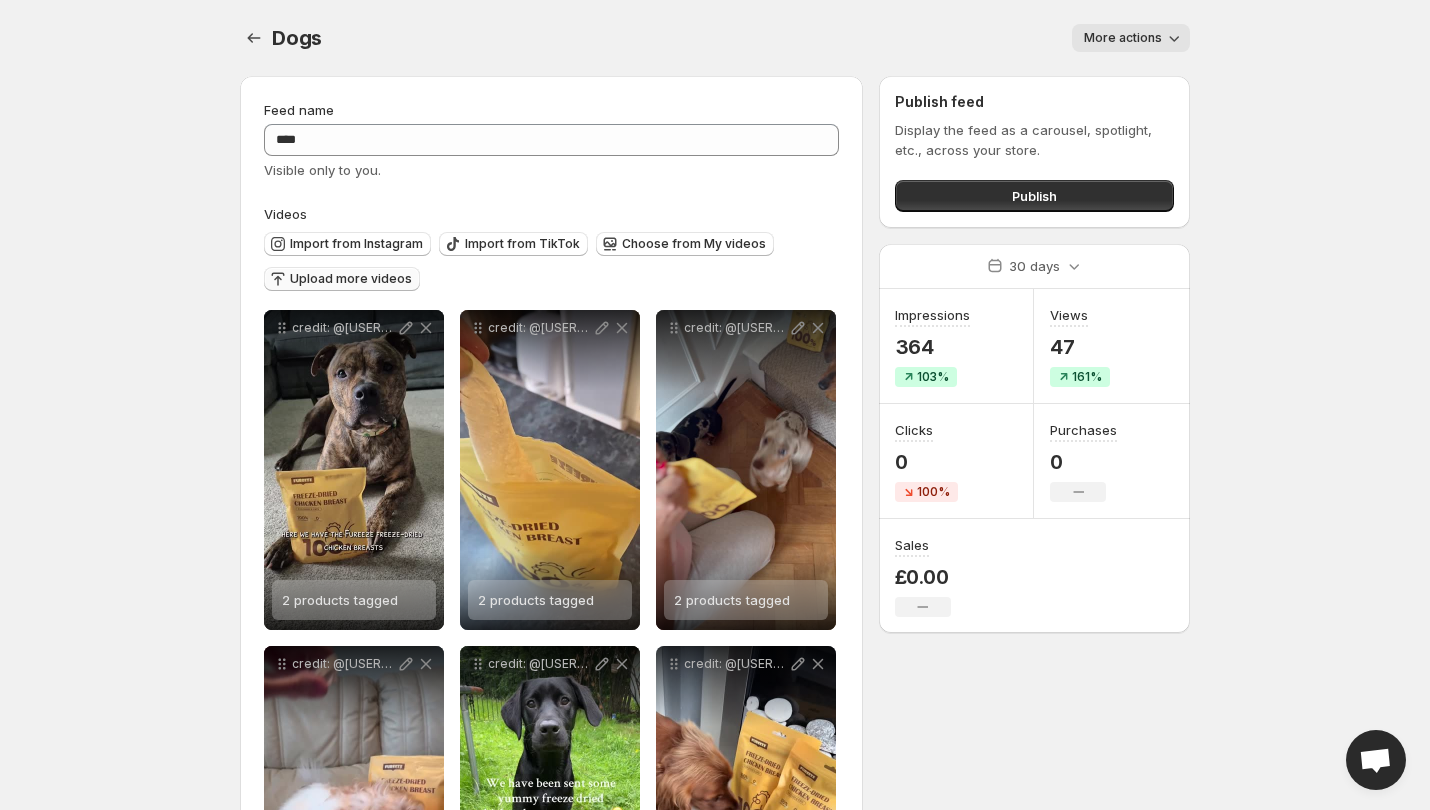 click on "Upload more videos" at bounding box center [351, 279] 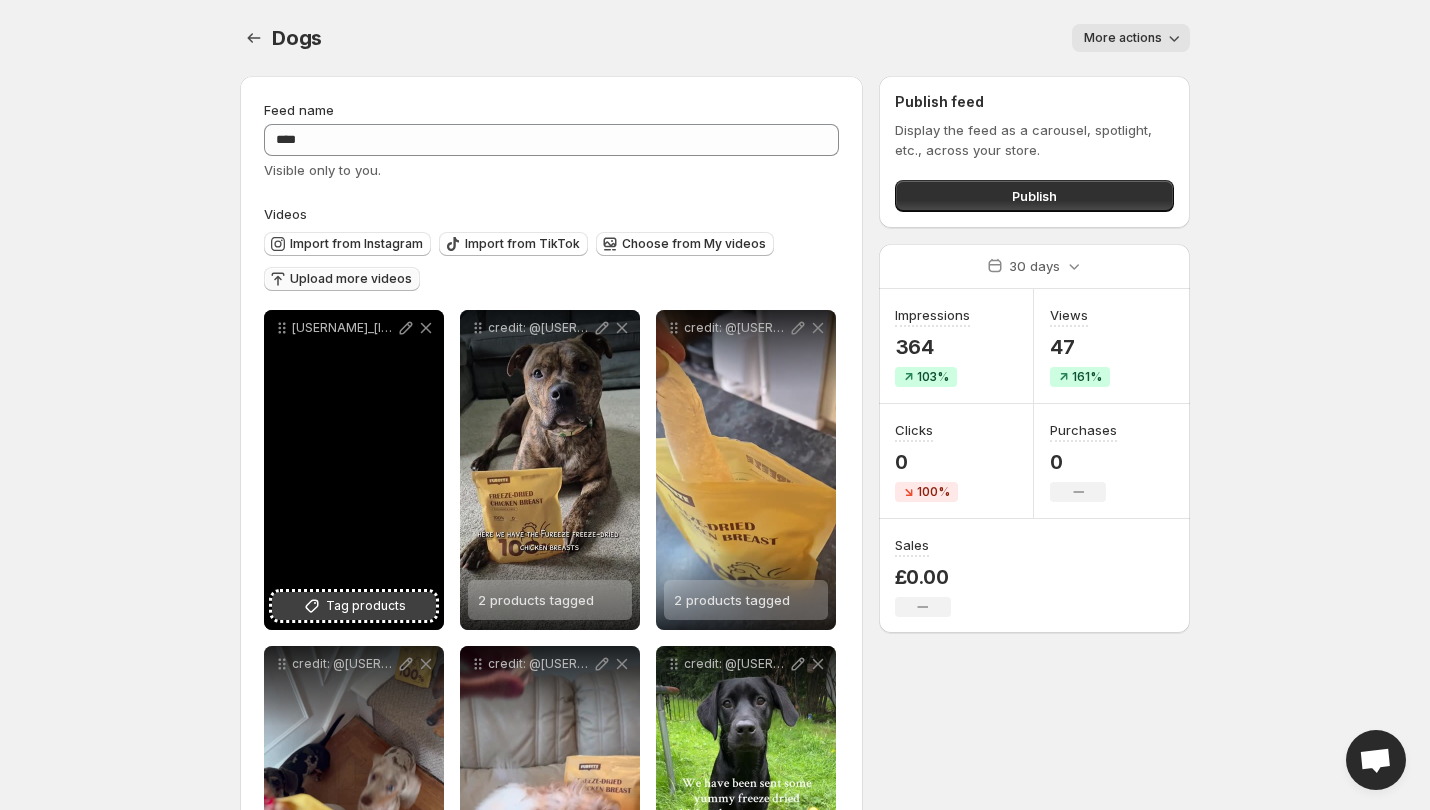 click on "Tag products" at bounding box center (366, 606) 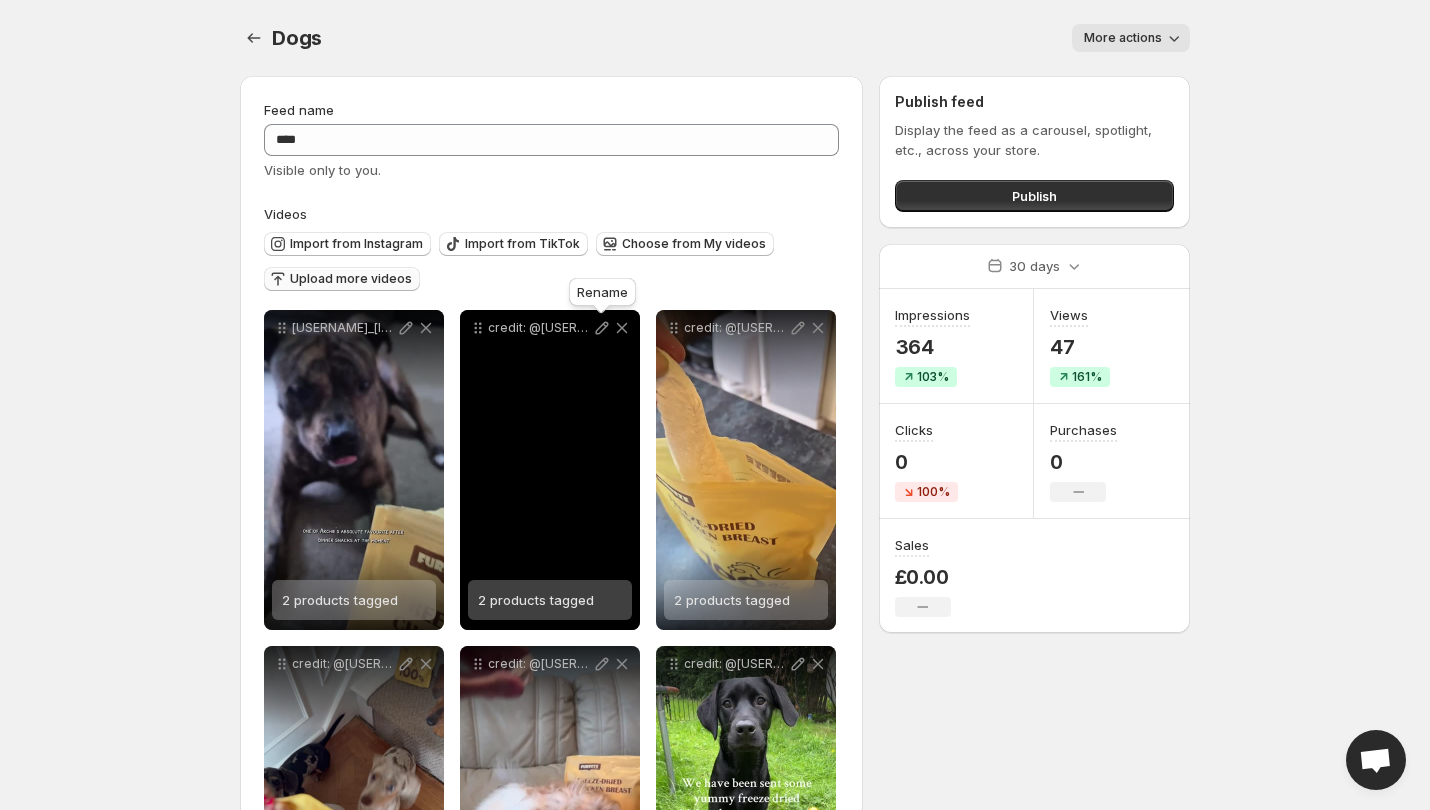 click 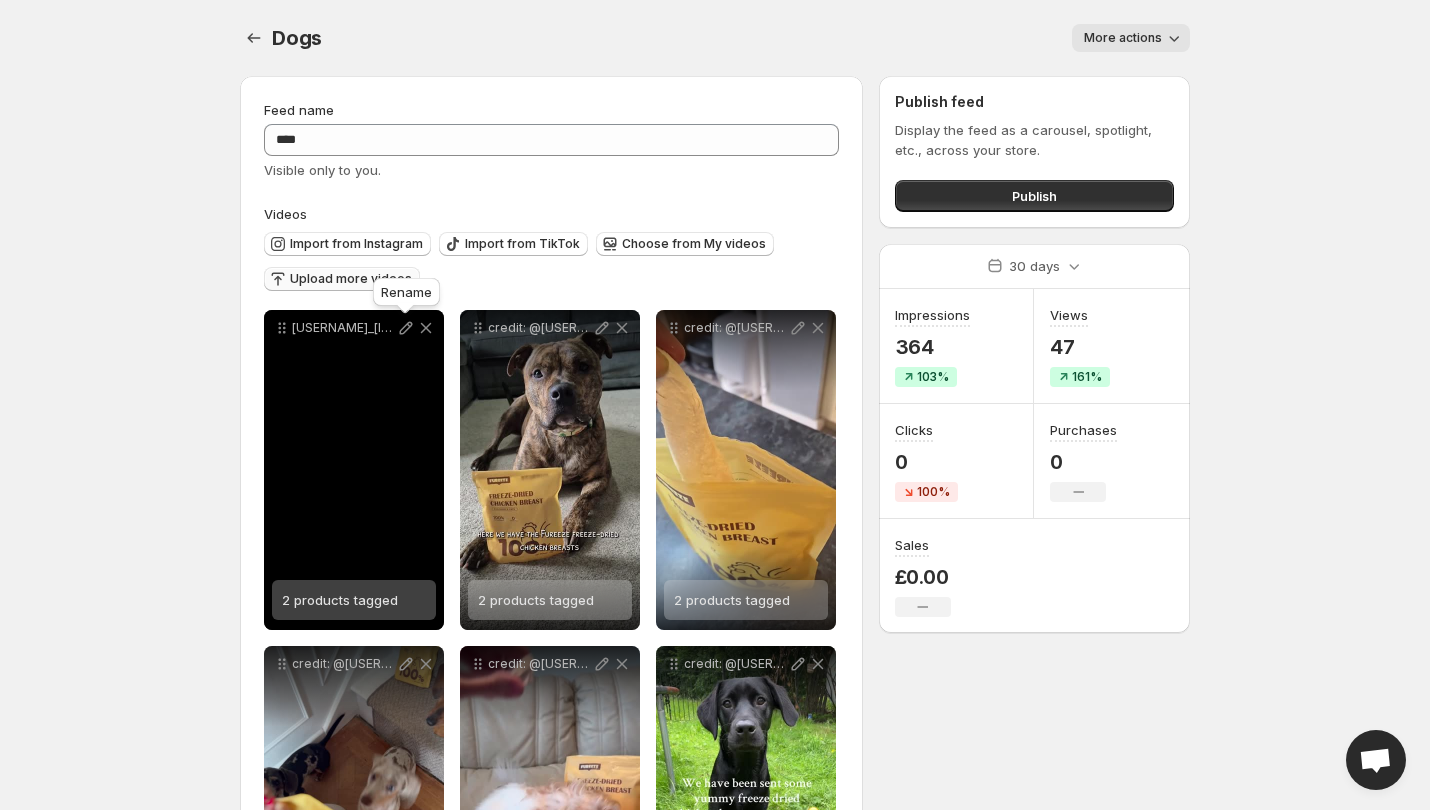 click 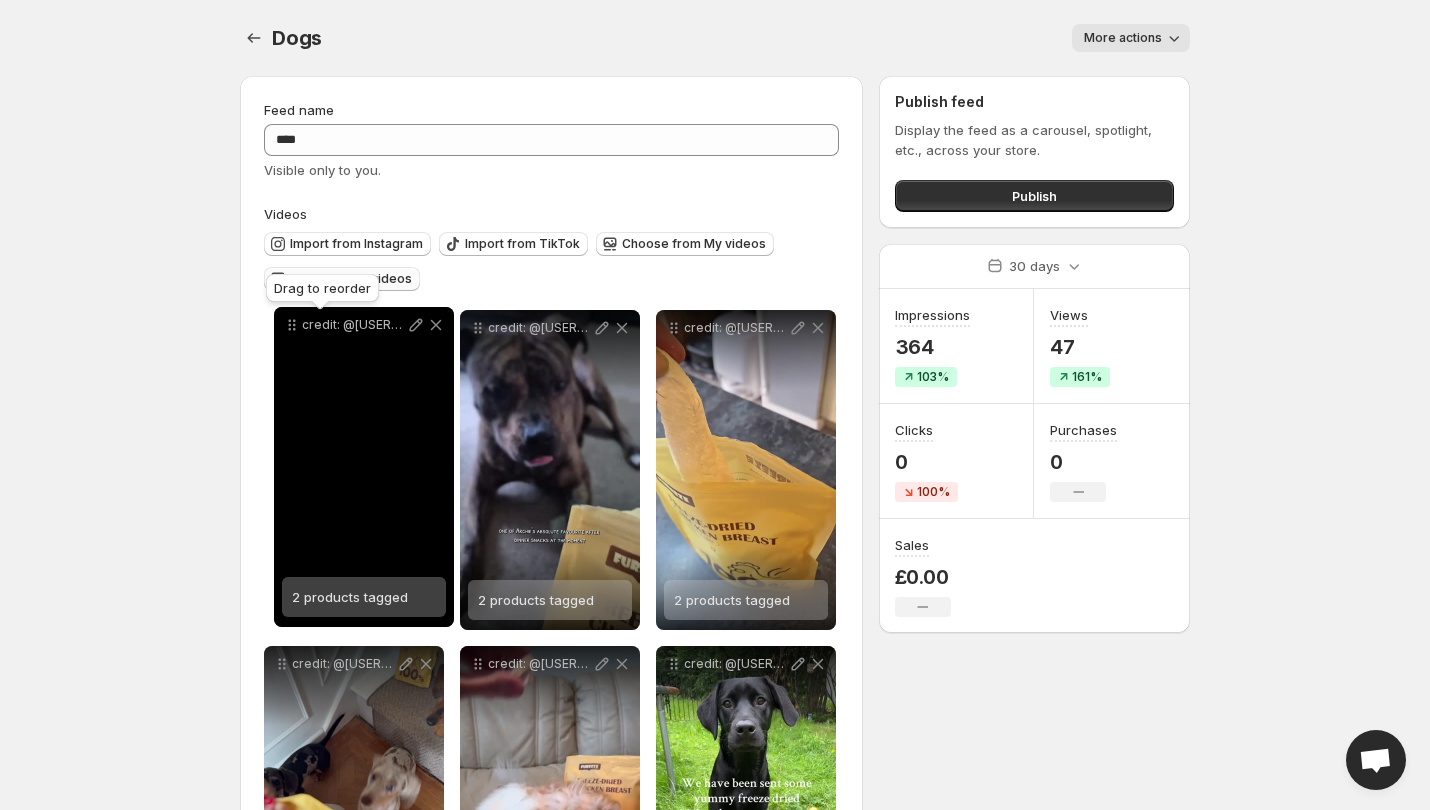 drag, startPoint x: 476, startPoint y: 325, endPoint x: 290, endPoint y: 322, distance: 186.02419 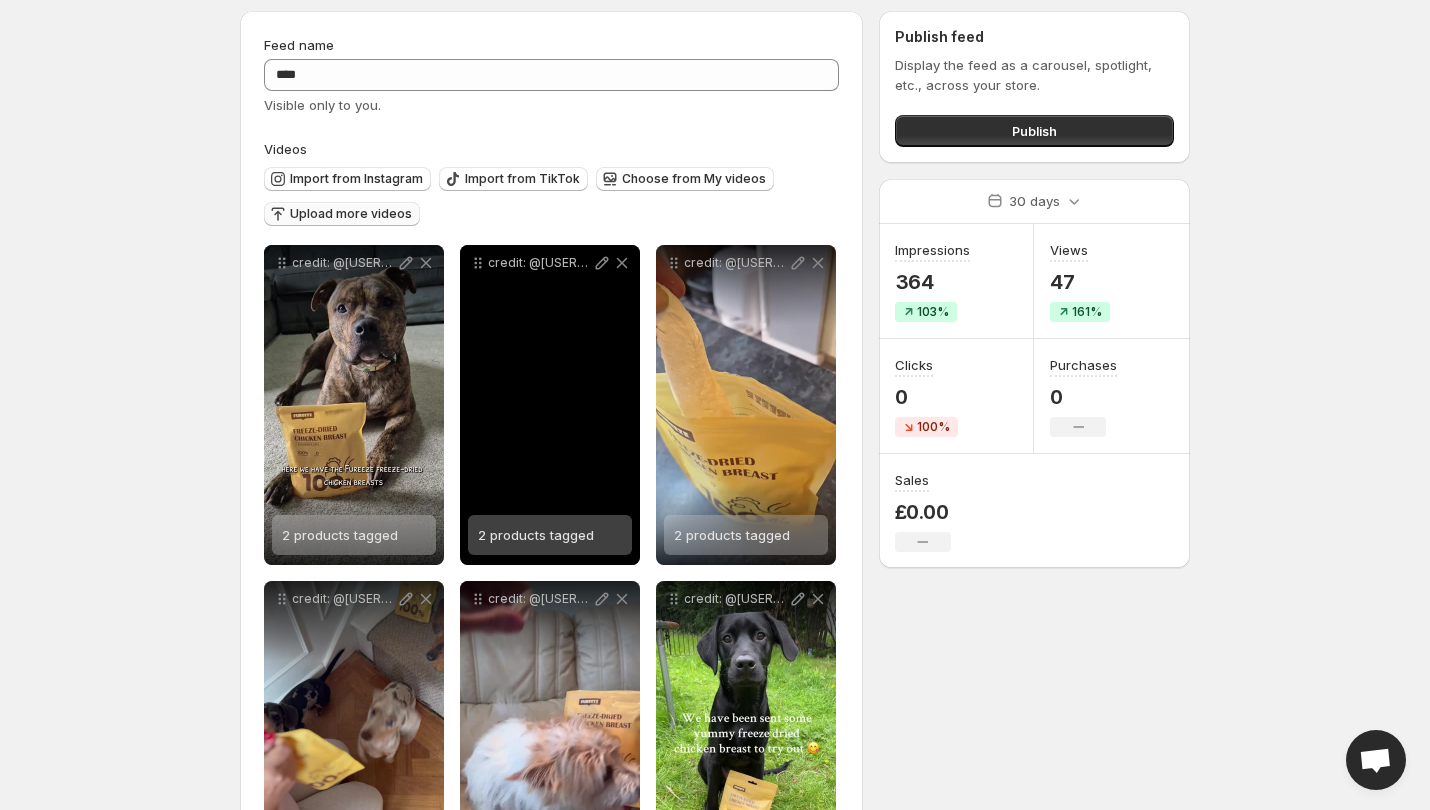 scroll, scrollTop: 100, scrollLeft: 0, axis: vertical 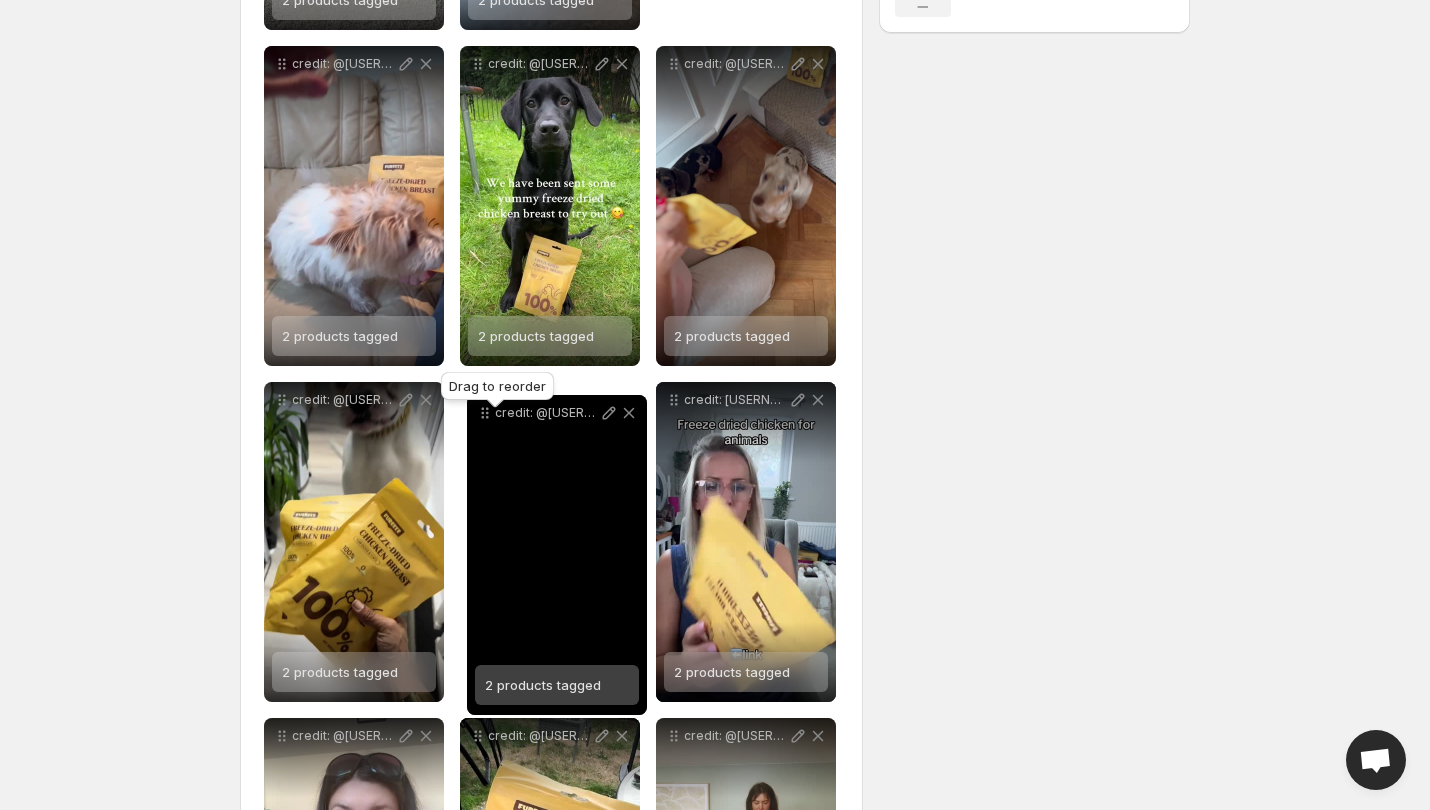 drag, startPoint x: 472, startPoint y: 236, endPoint x: 476, endPoint y: 418, distance: 182.04395 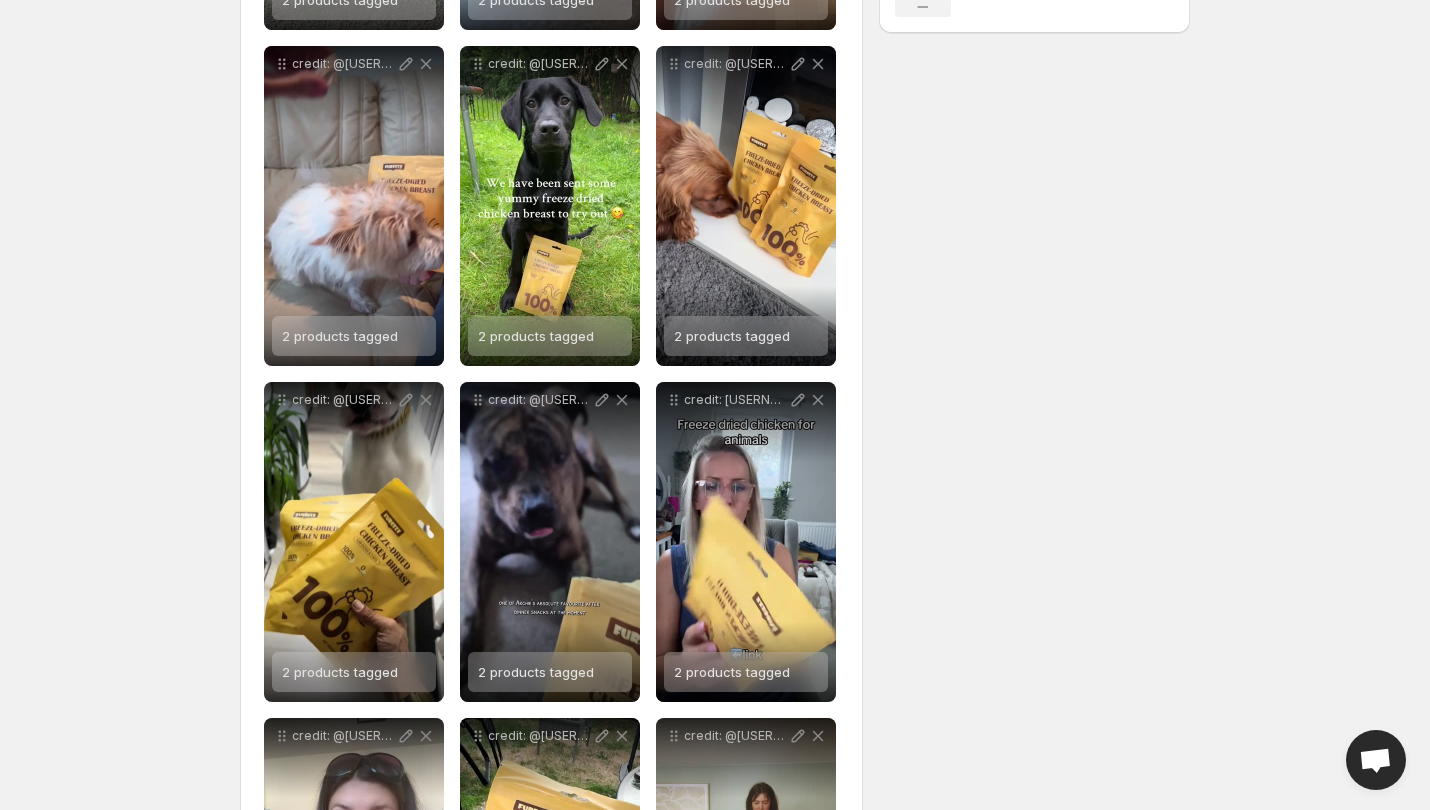 click on "**********" at bounding box center (707, 777) 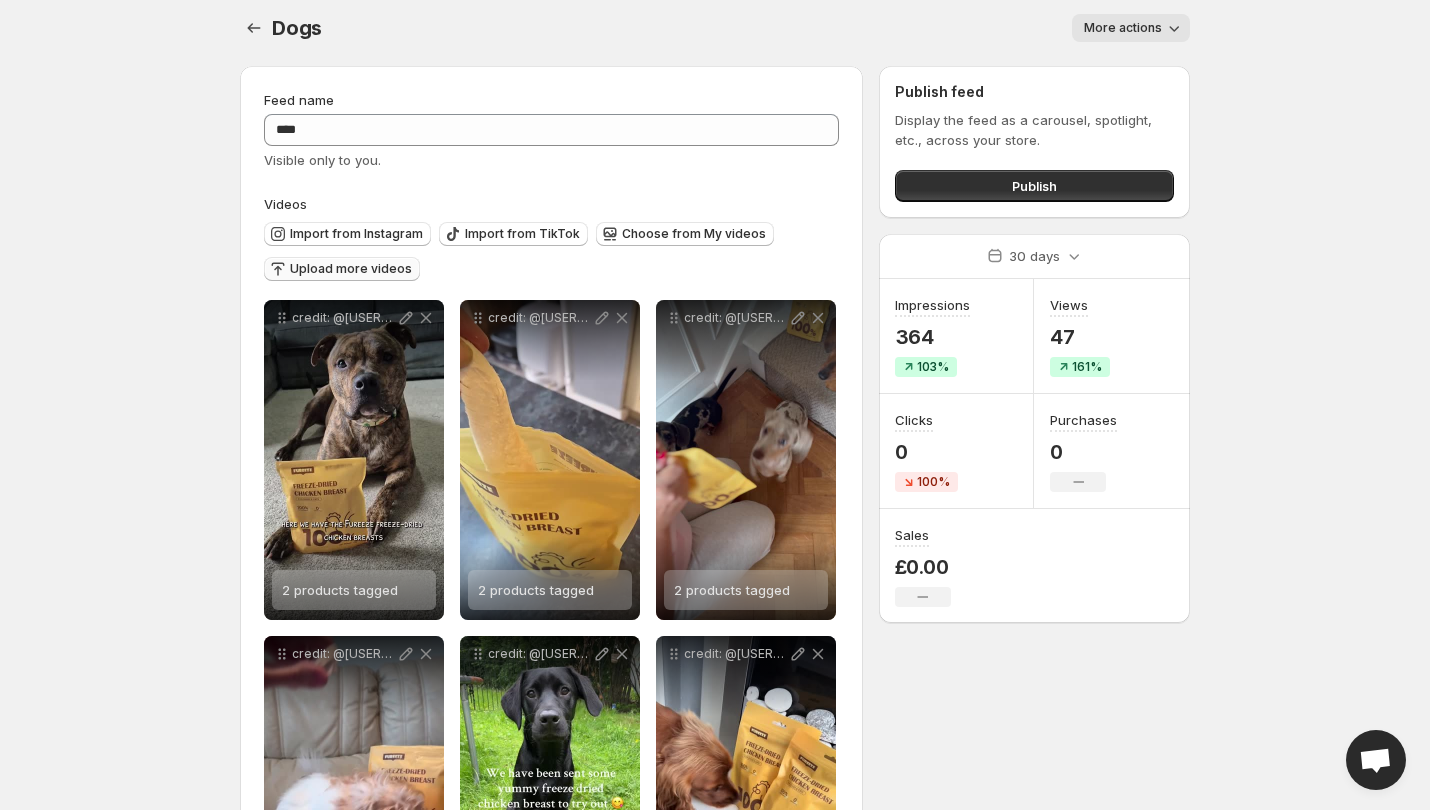scroll, scrollTop: 0, scrollLeft: 0, axis: both 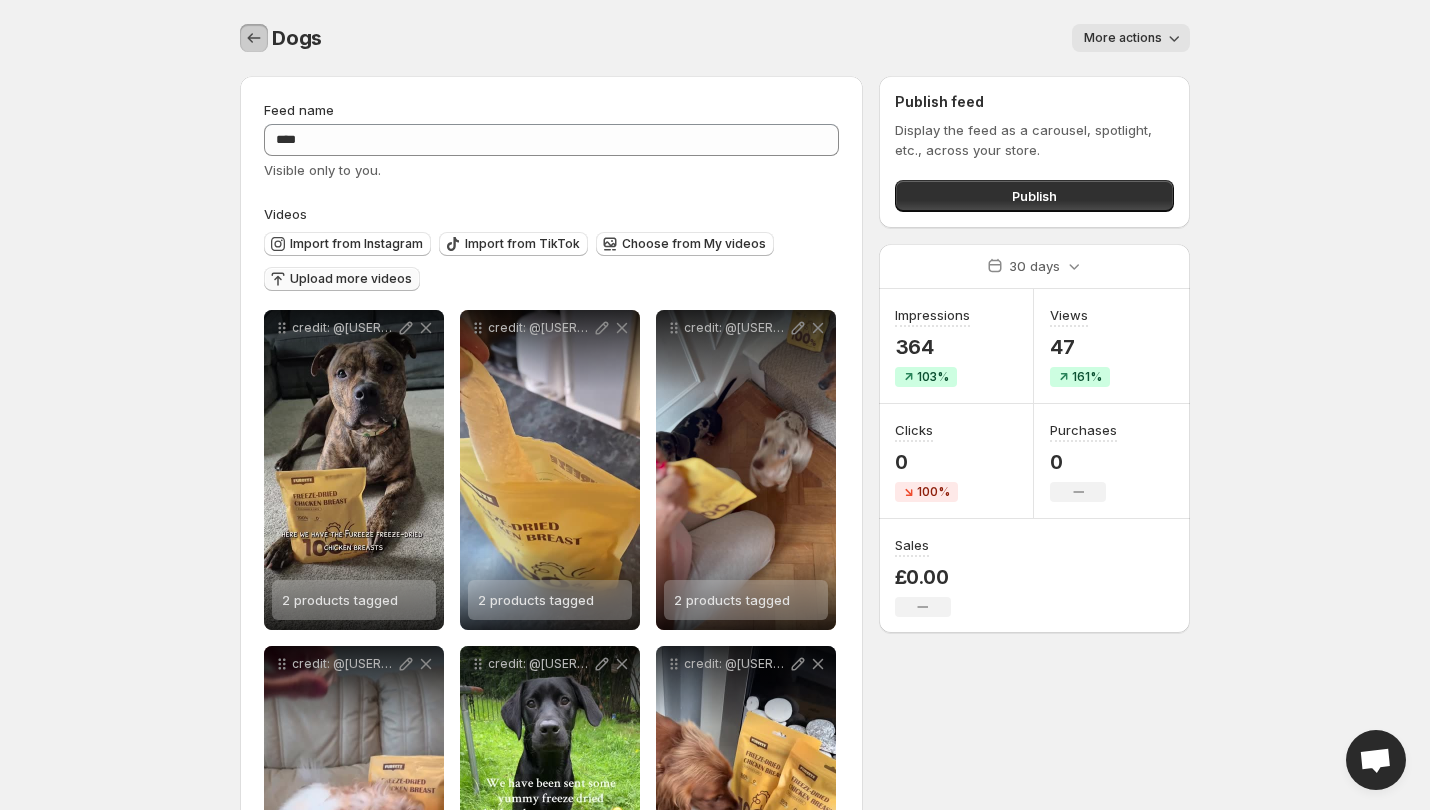click 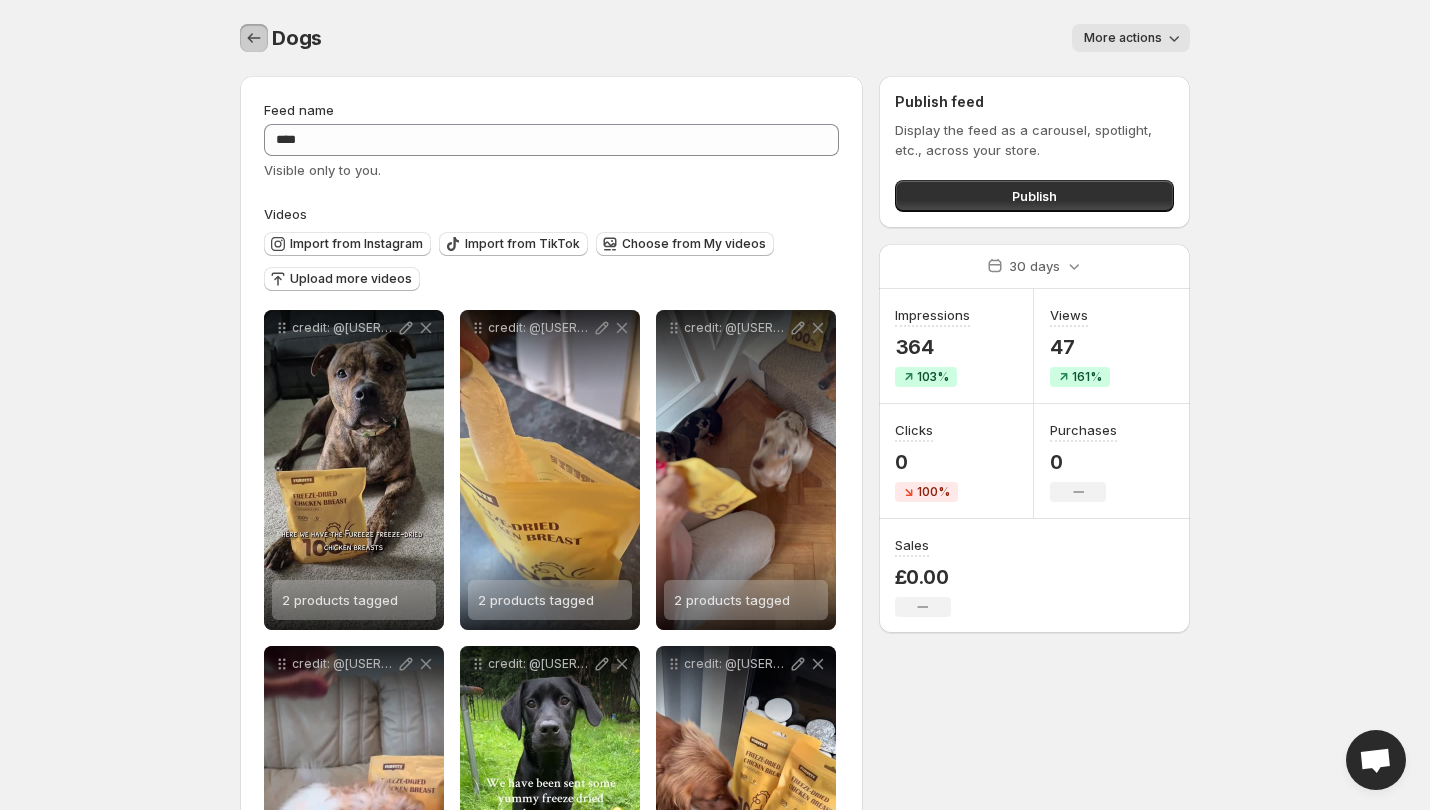 click 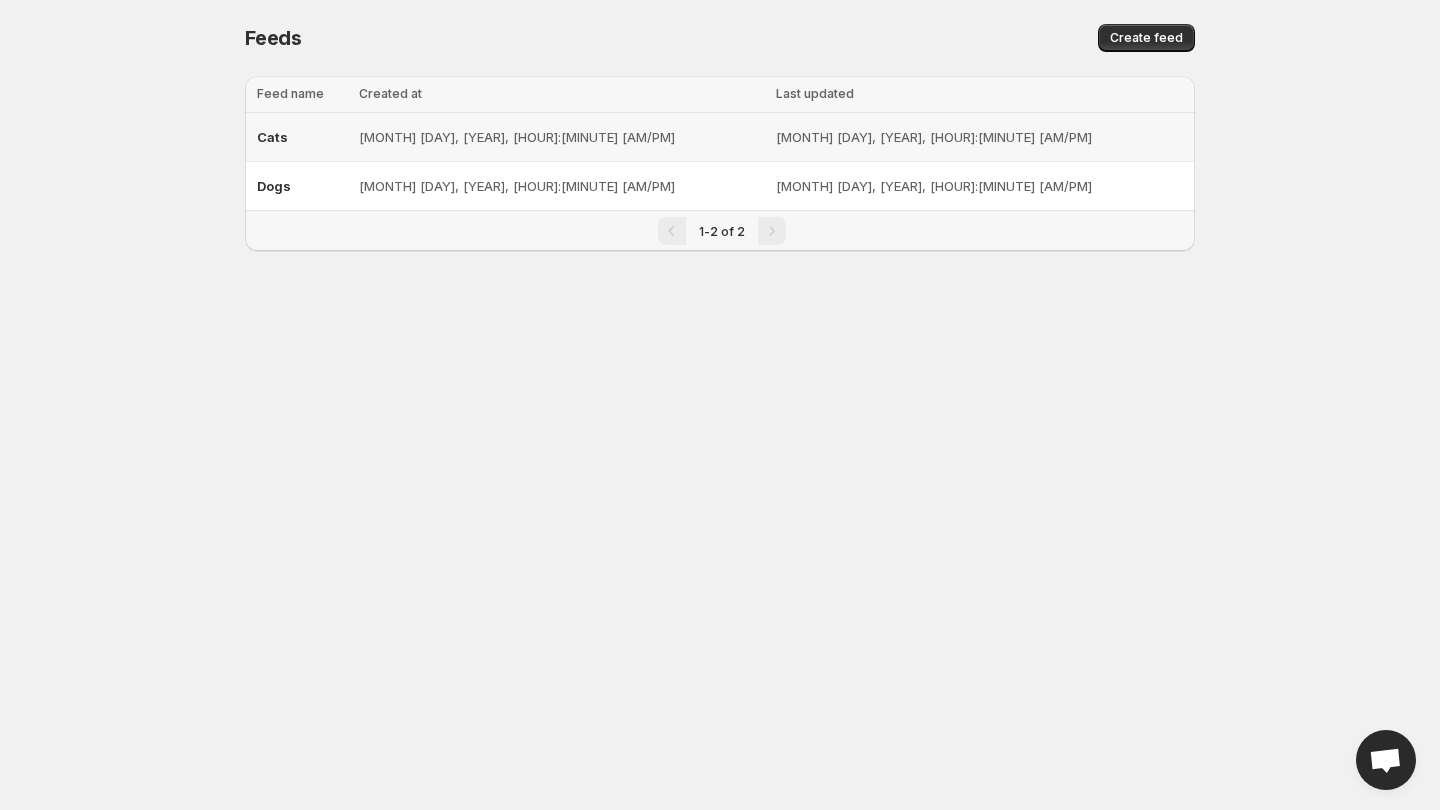 click on "Cats" at bounding box center [302, 137] 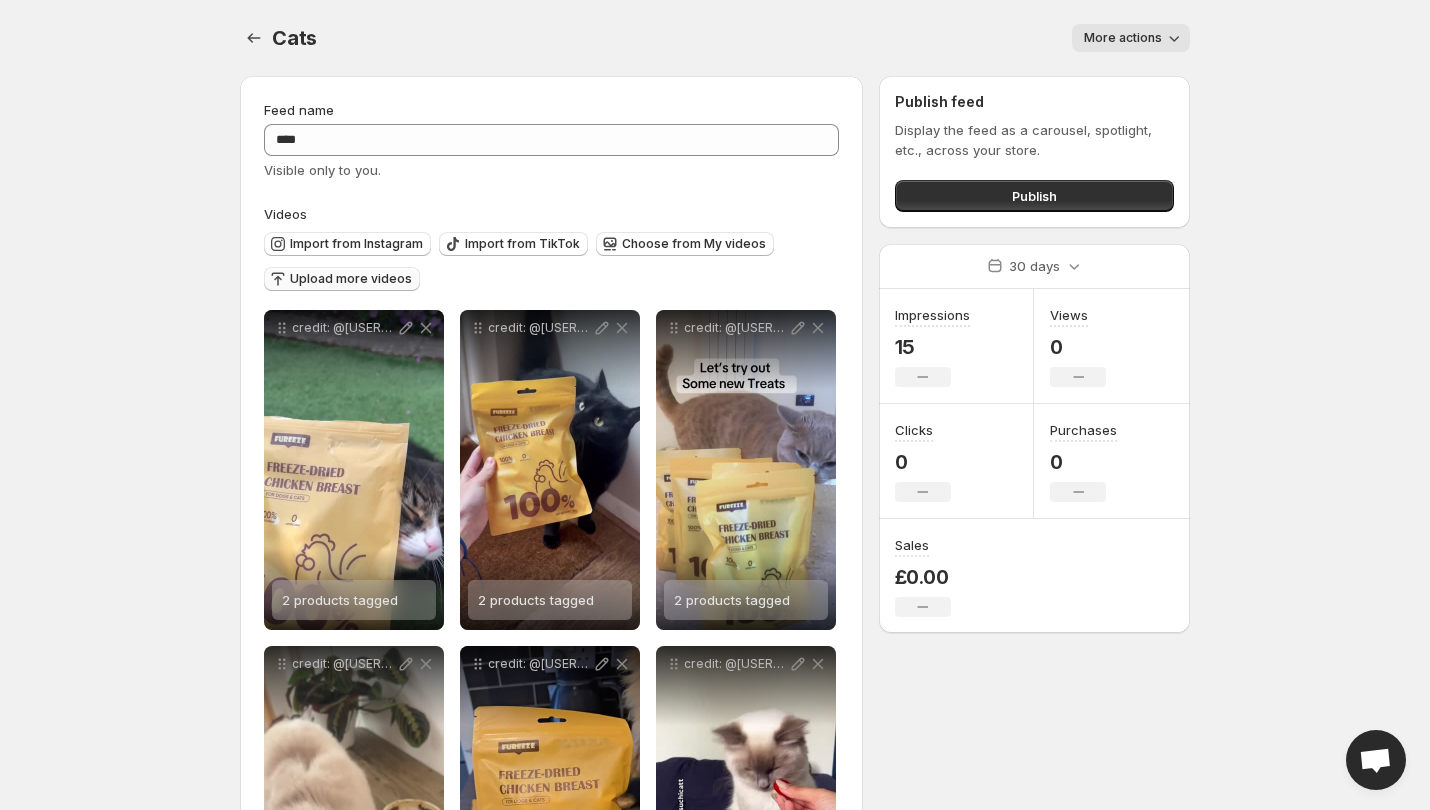 click on "Upload more videos" at bounding box center [351, 279] 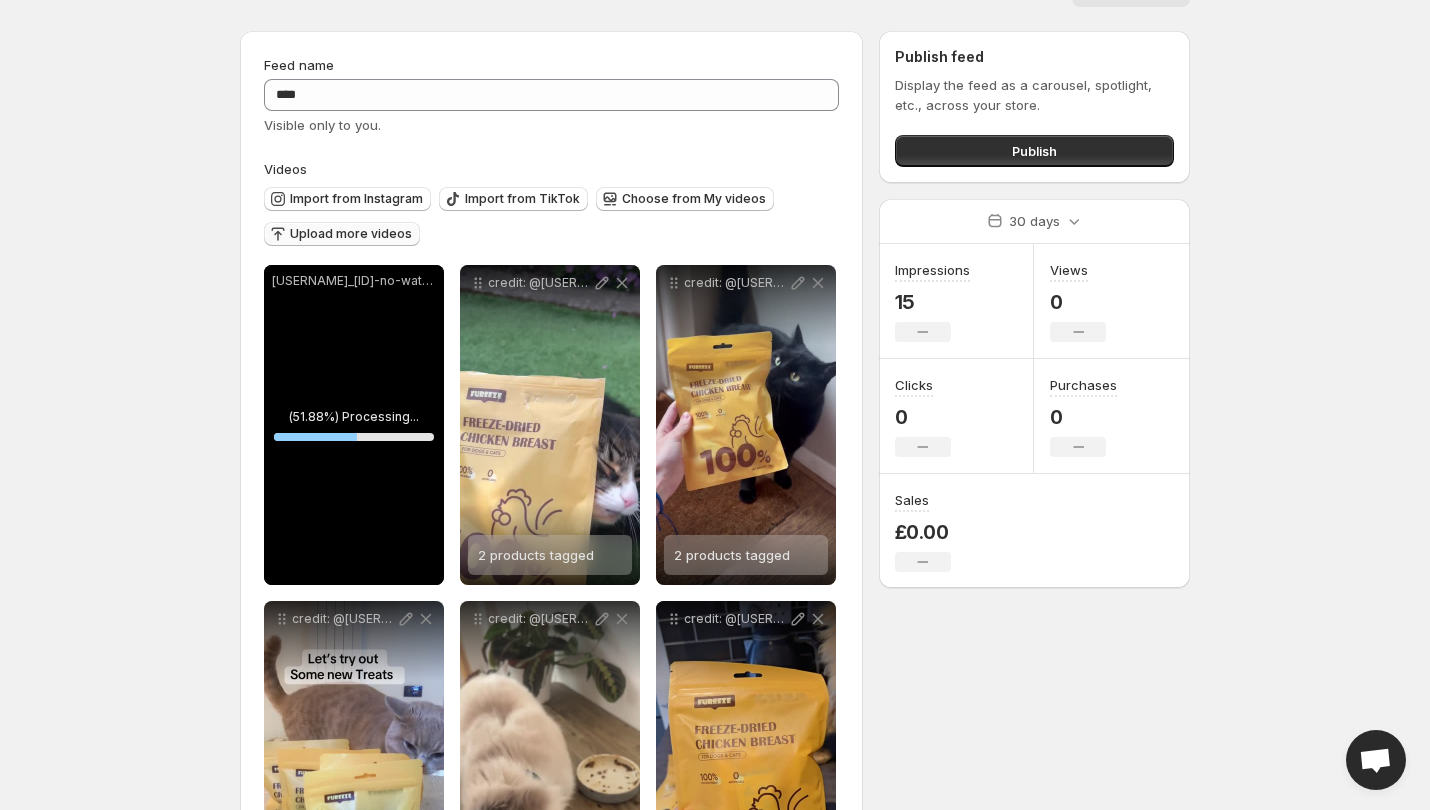 scroll, scrollTop: 40, scrollLeft: 0, axis: vertical 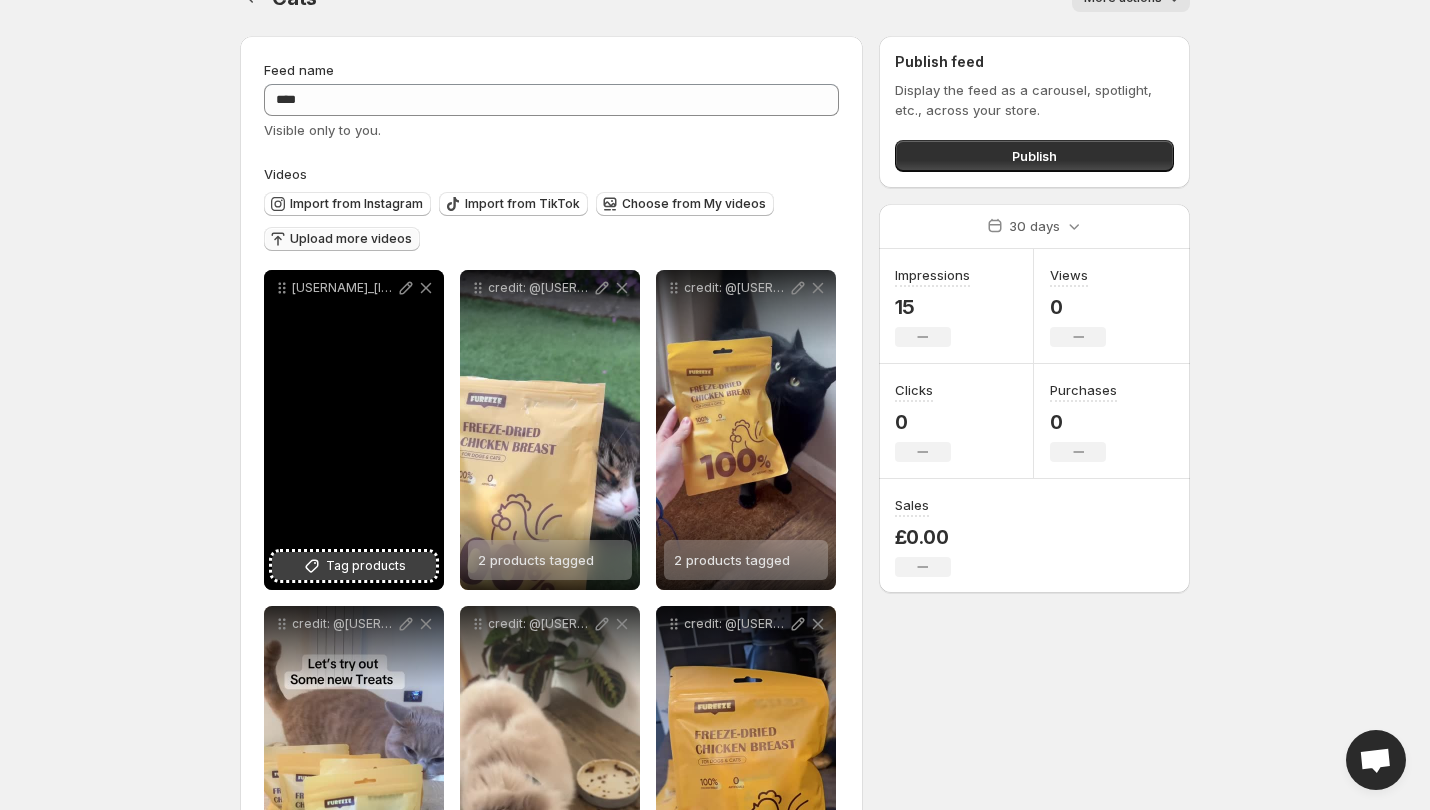 click on "Tag products" at bounding box center [366, 566] 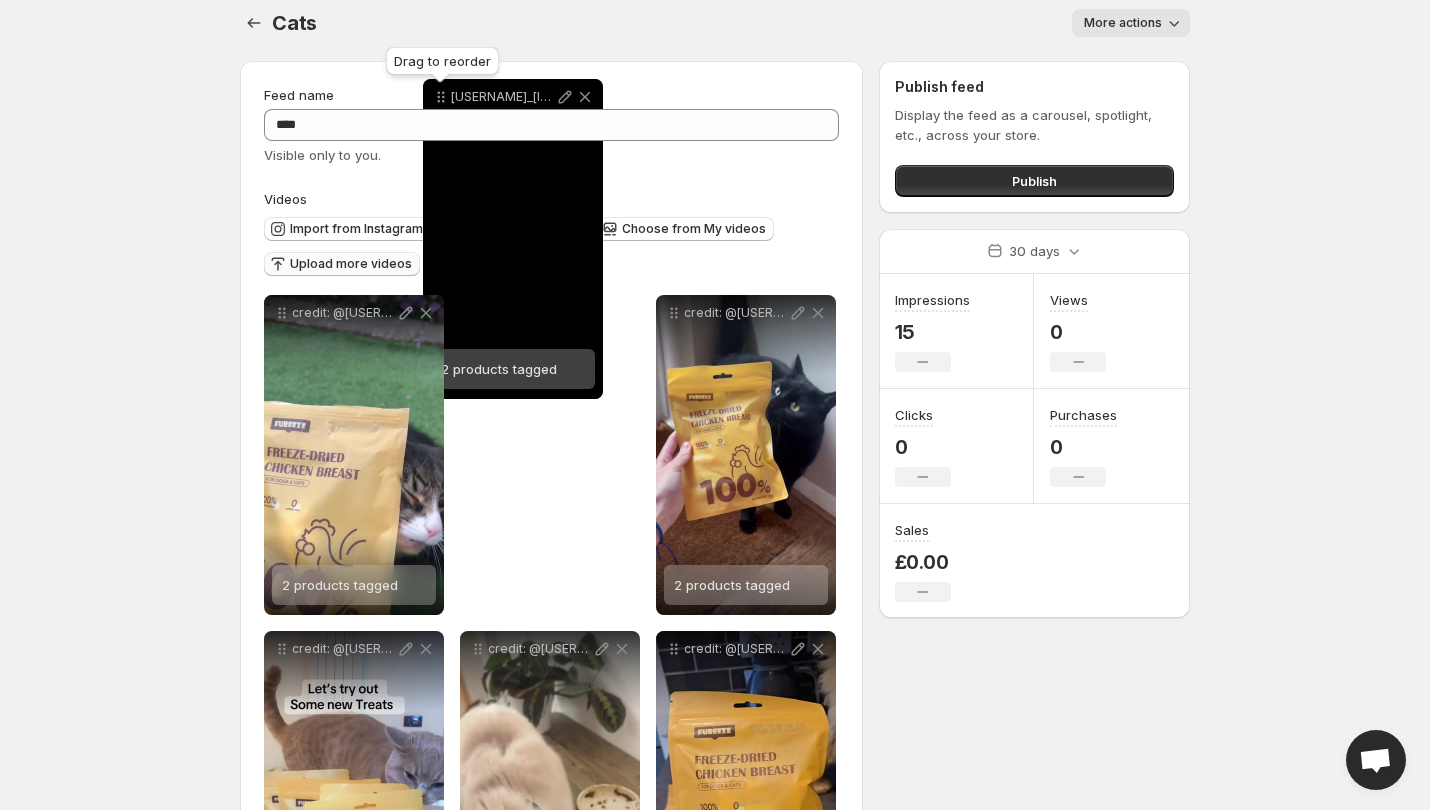 scroll, scrollTop: 0, scrollLeft: 0, axis: both 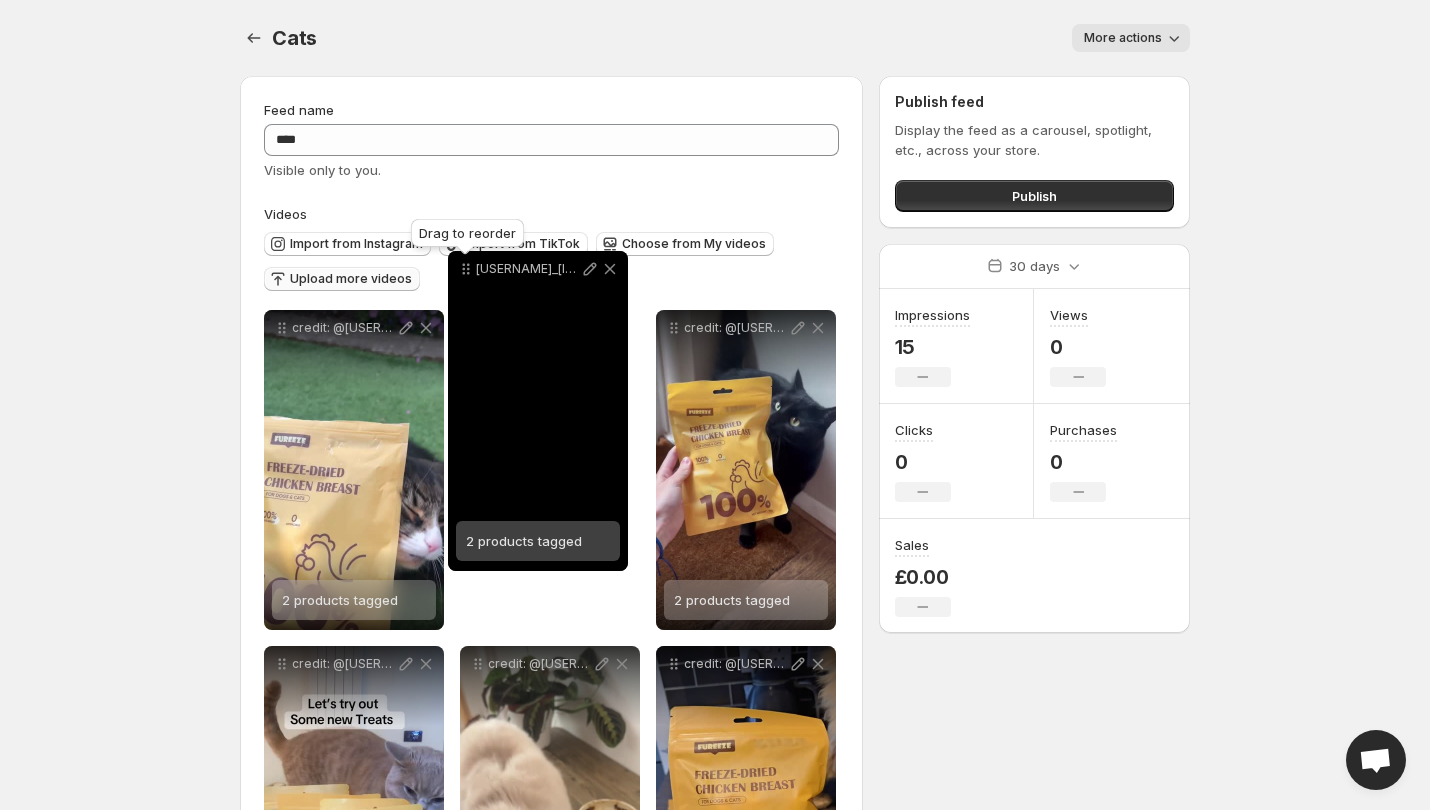 drag, startPoint x: 280, startPoint y: 83, endPoint x: 477, endPoint y: 332, distance: 317.50592 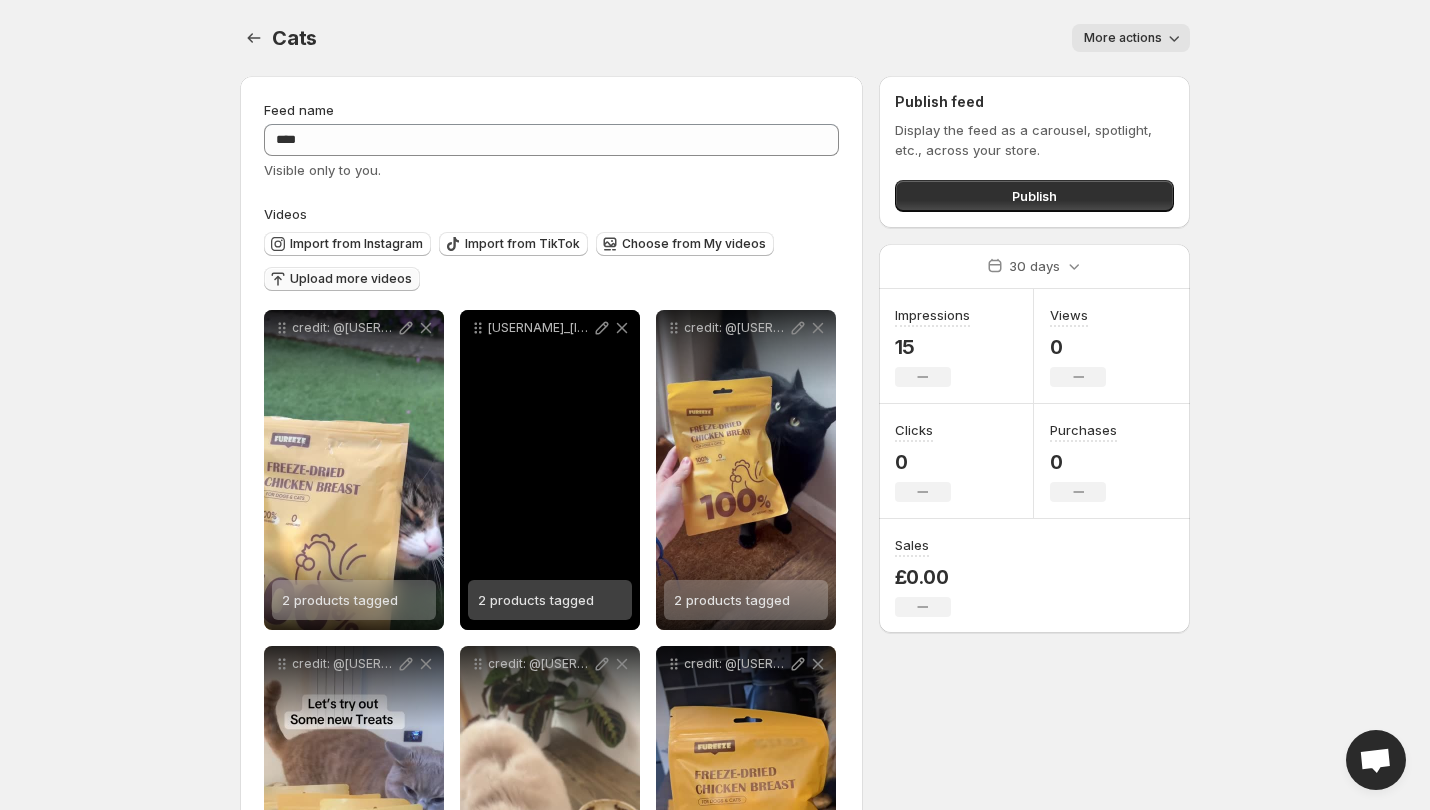 click on "[USERNAME]_[ID]-no-watermark" at bounding box center (550, 470) 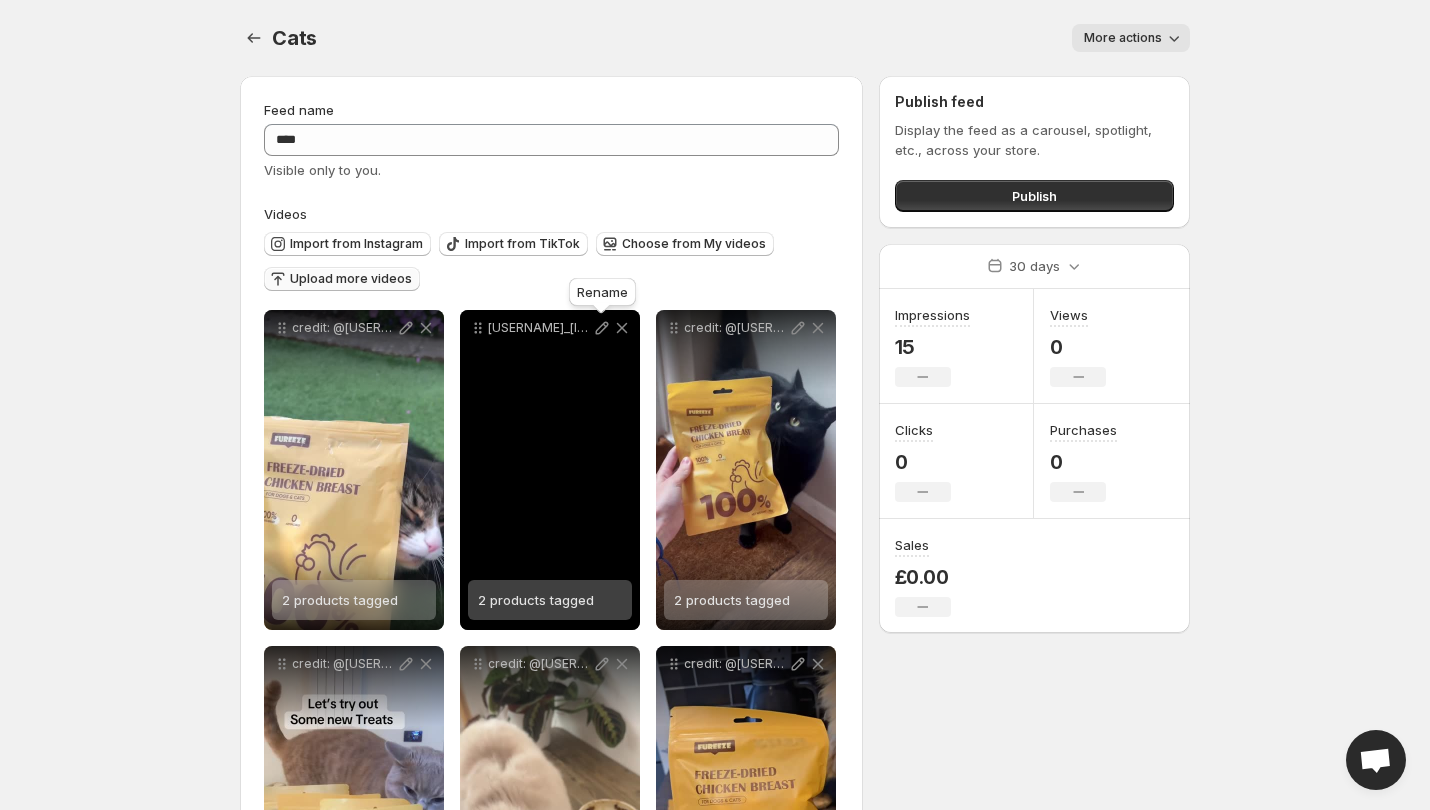 click 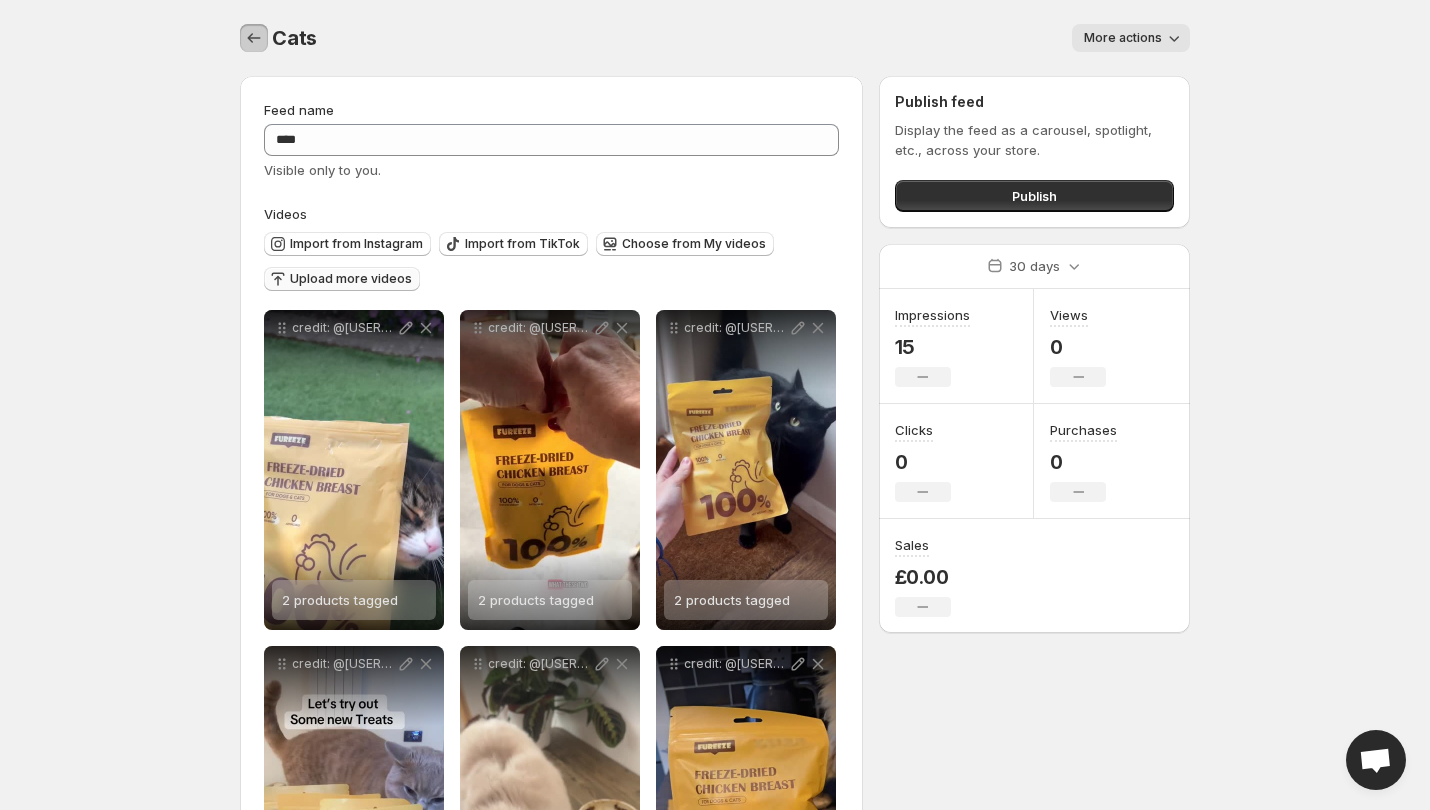 click 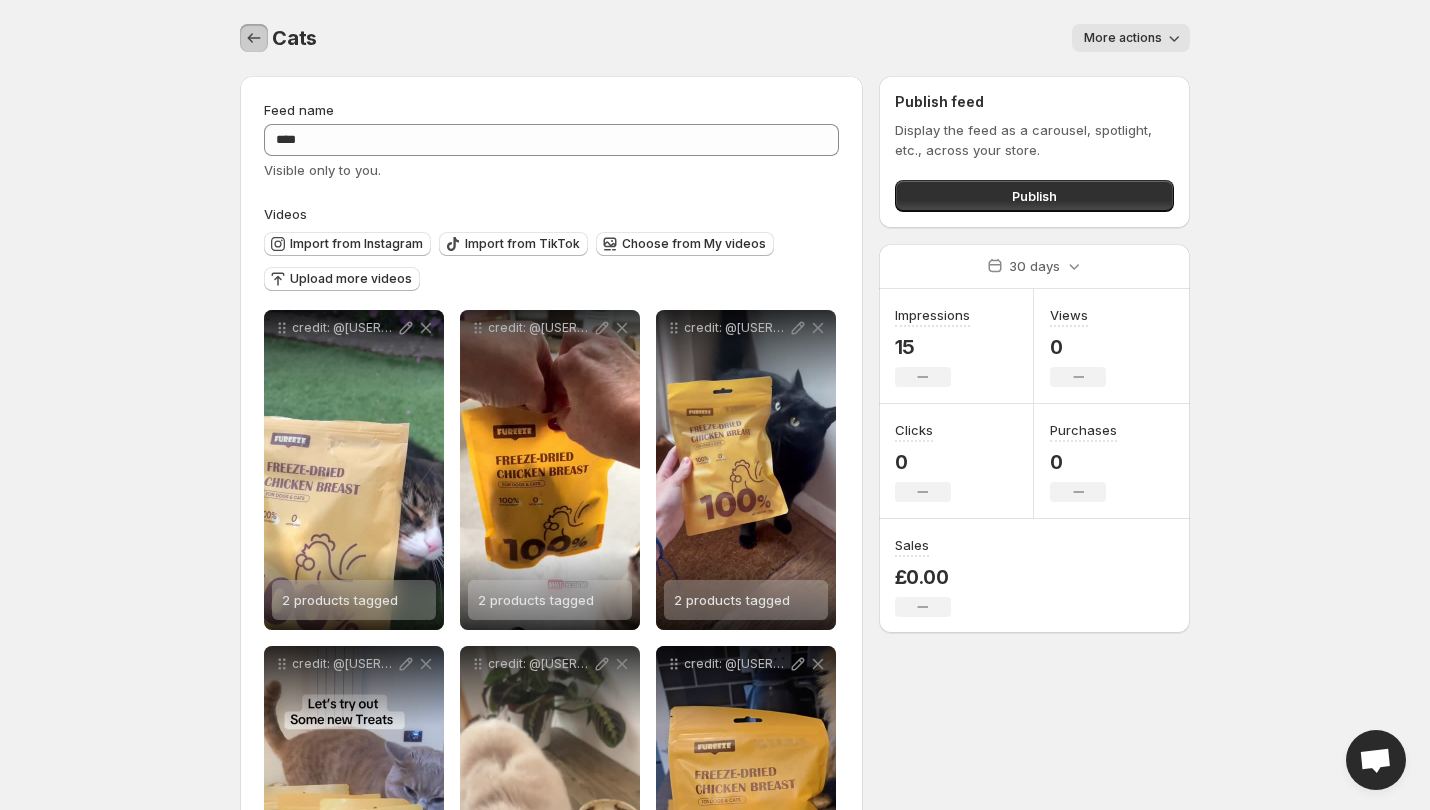 click 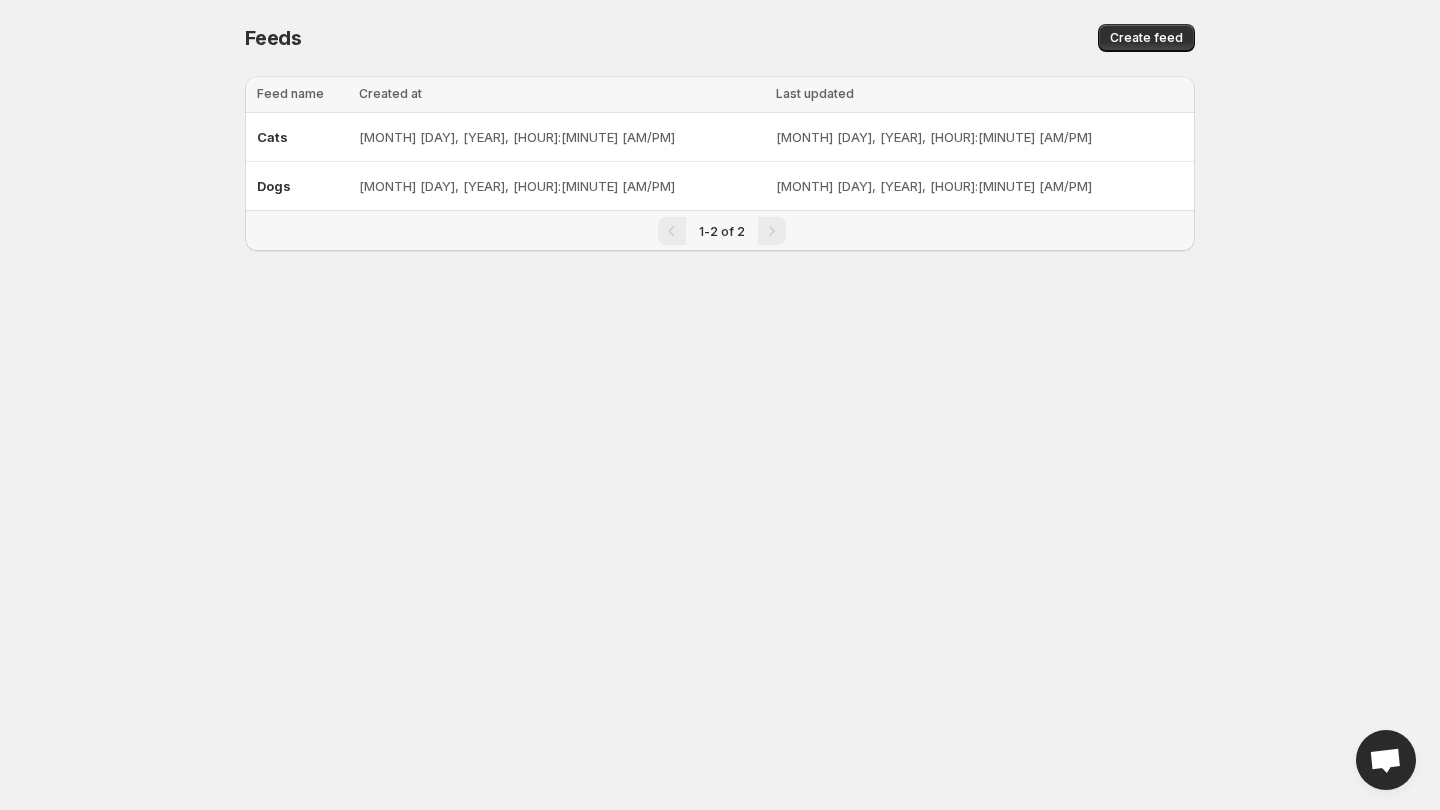 click on "Dogs" at bounding box center (302, 186) 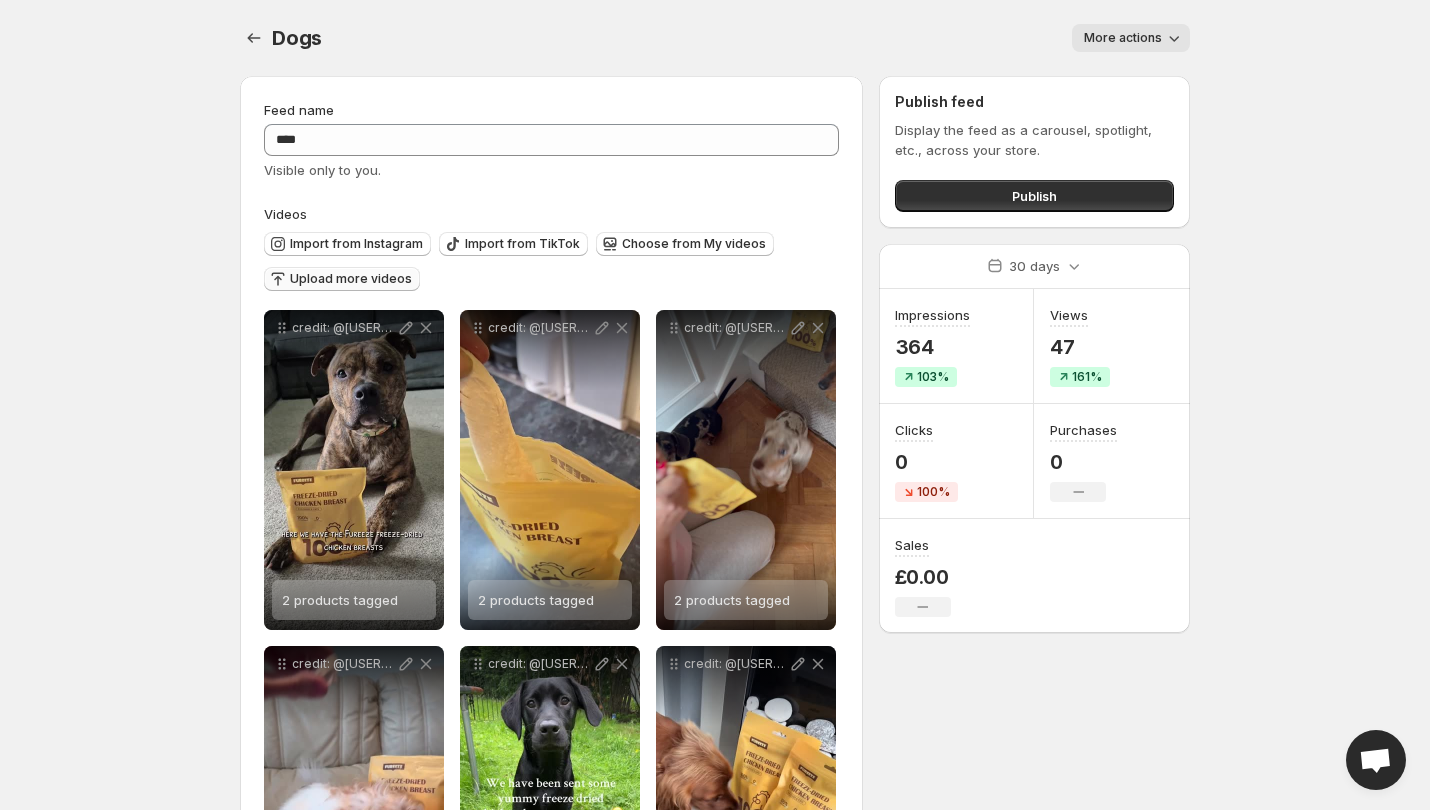 click on "Upload more videos" at bounding box center [351, 279] 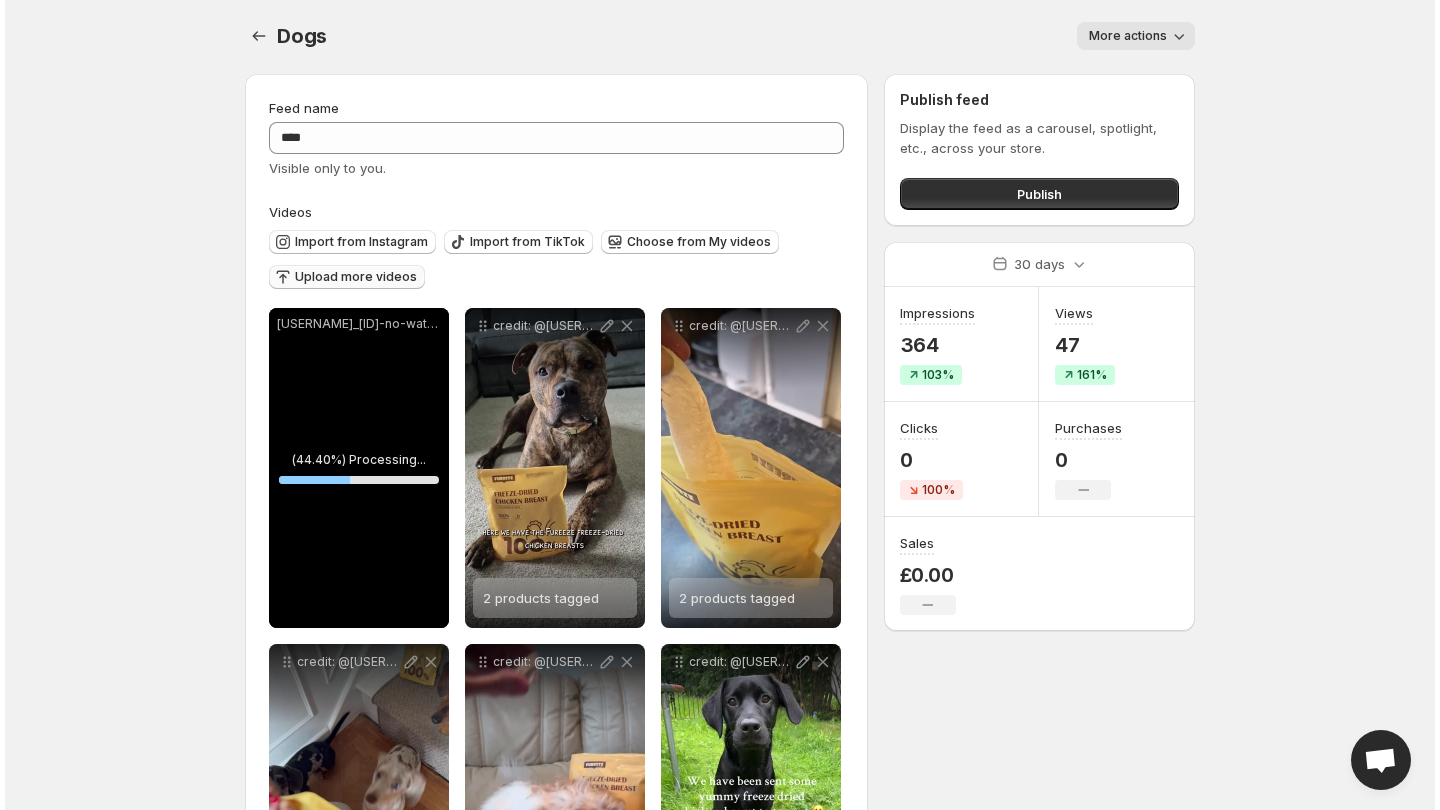 scroll, scrollTop: 0, scrollLeft: 0, axis: both 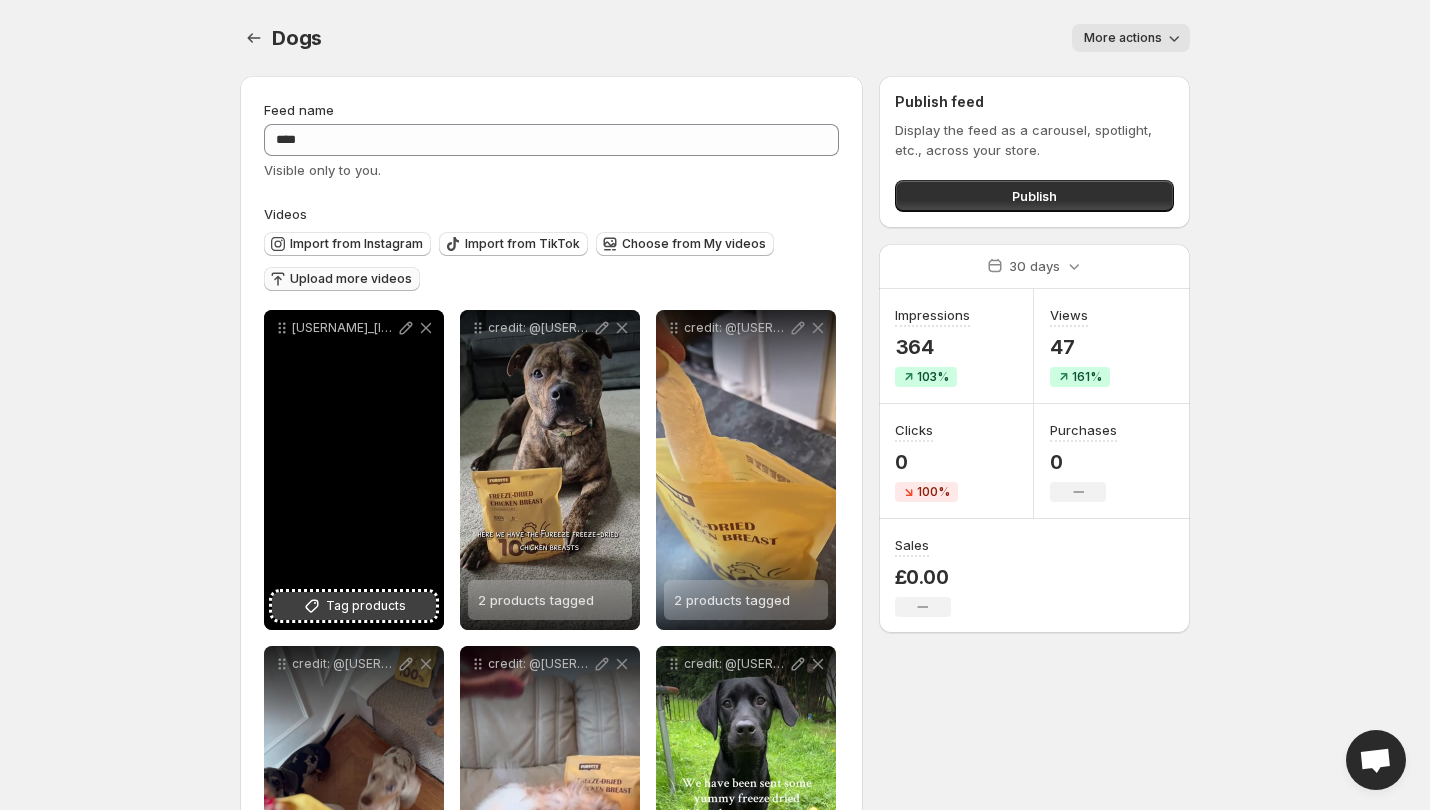 click on "Tag products" at bounding box center [366, 606] 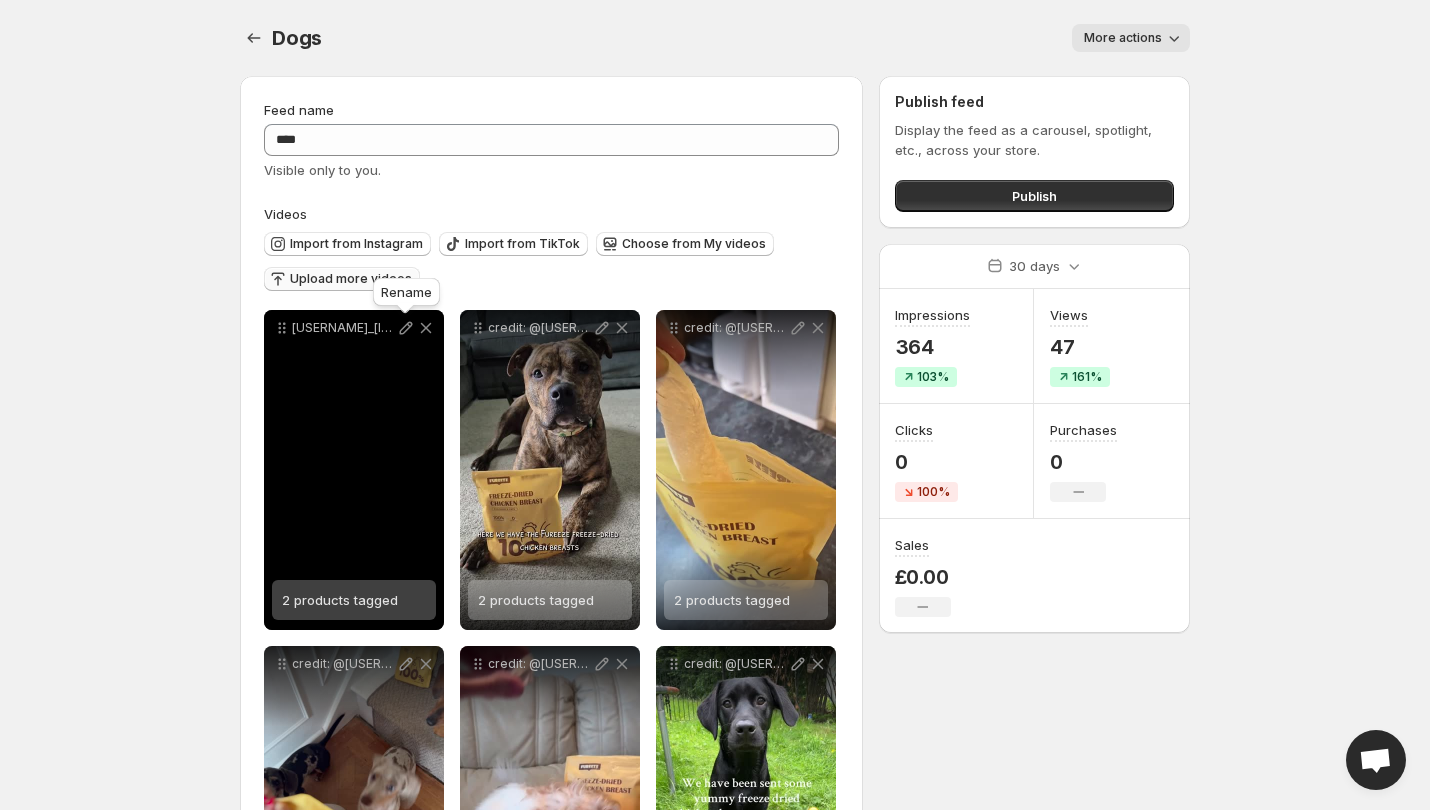 click 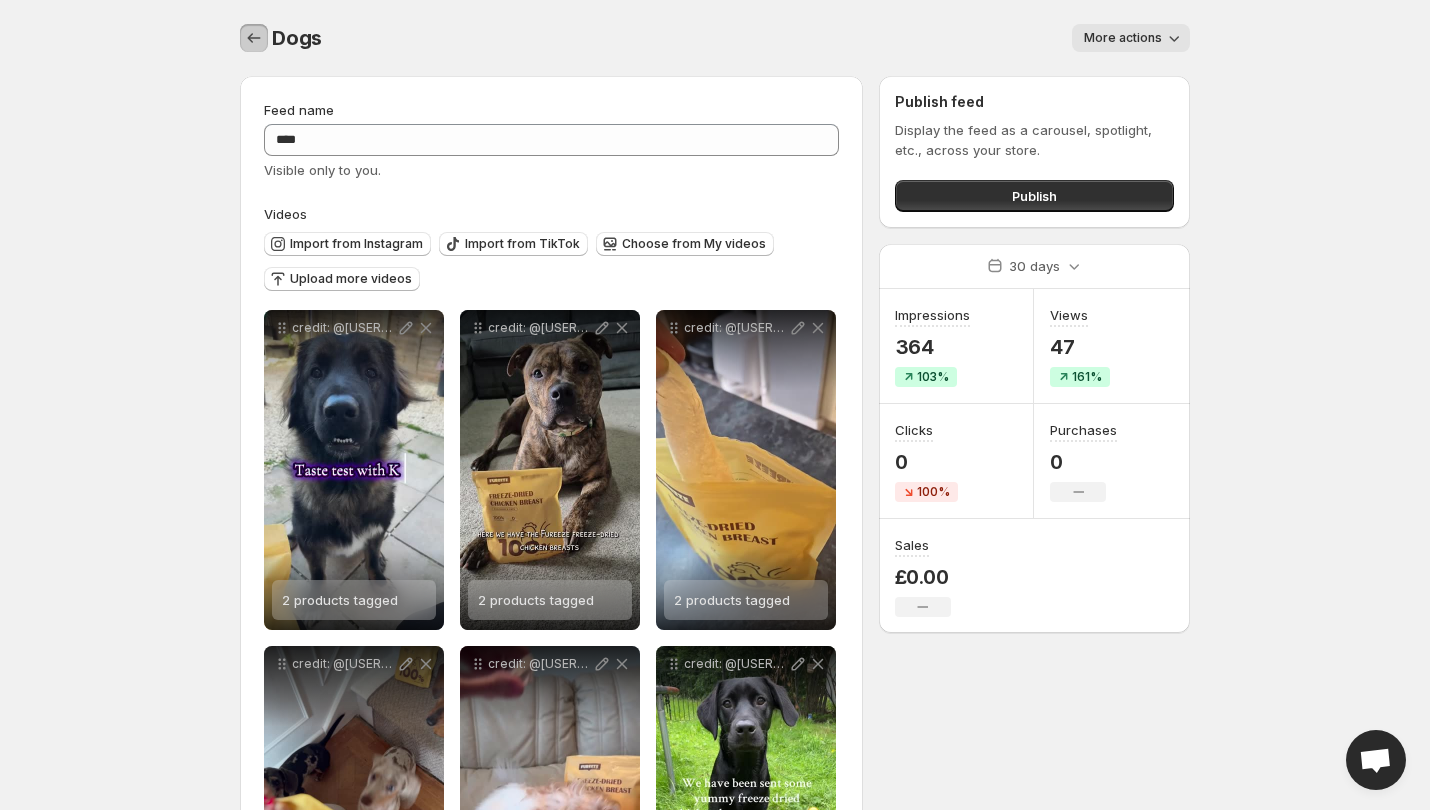 click 